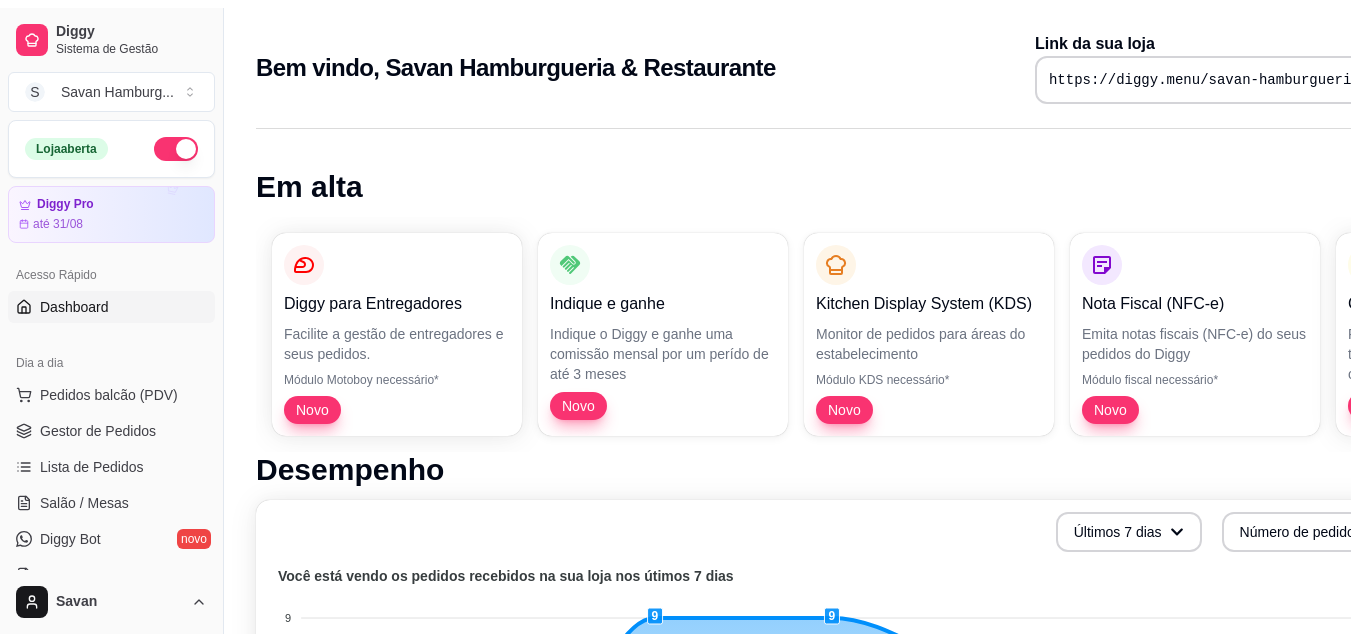scroll, scrollTop: 0, scrollLeft: 0, axis: both 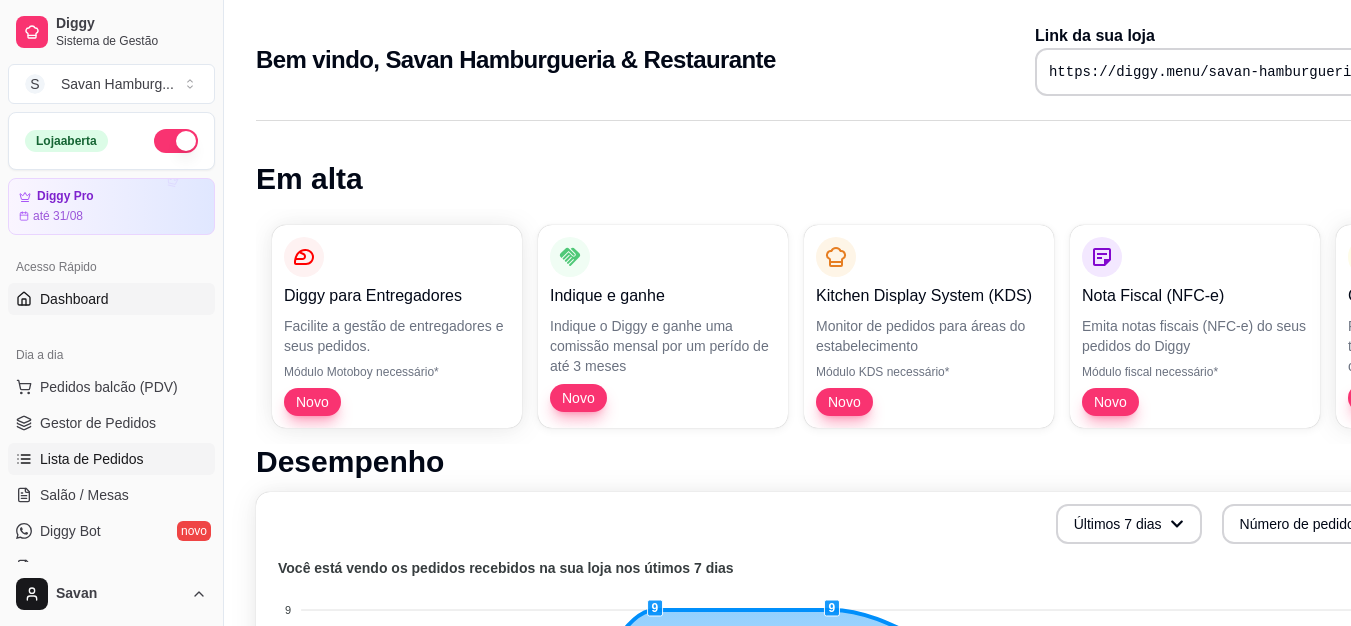 click on "Lista de Pedidos" at bounding box center [111, 459] 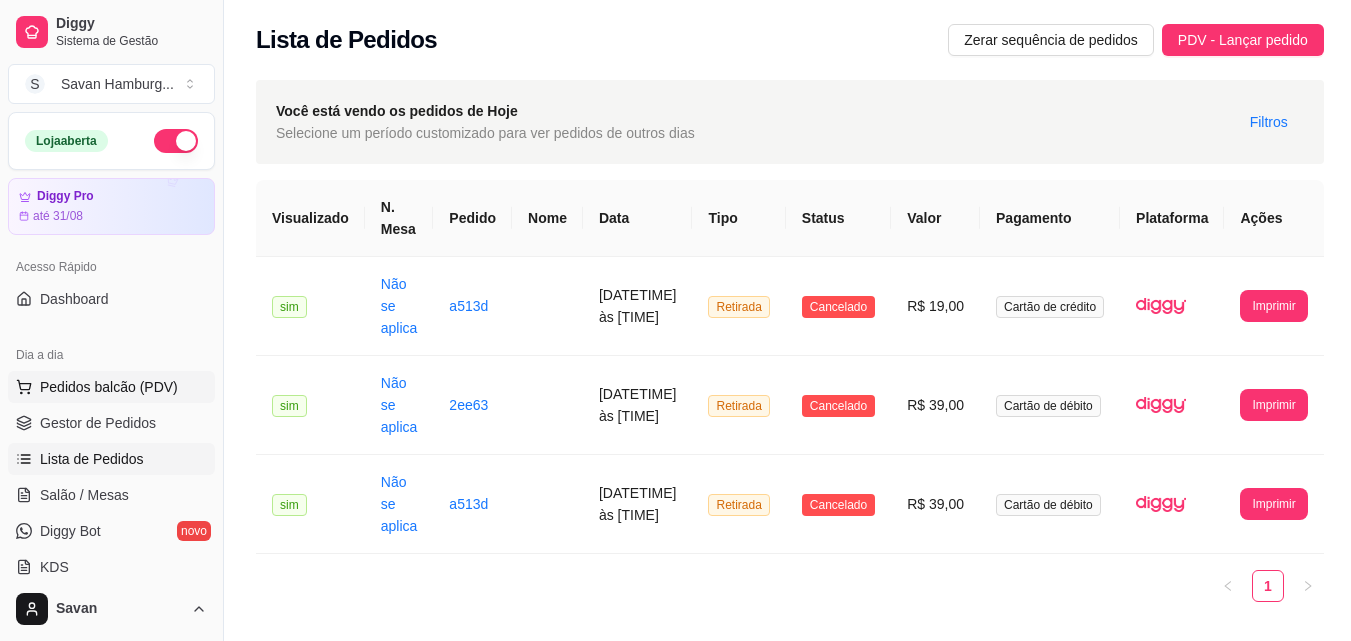 click on "Pedidos balcão (PDV)" at bounding box center (111, 387) 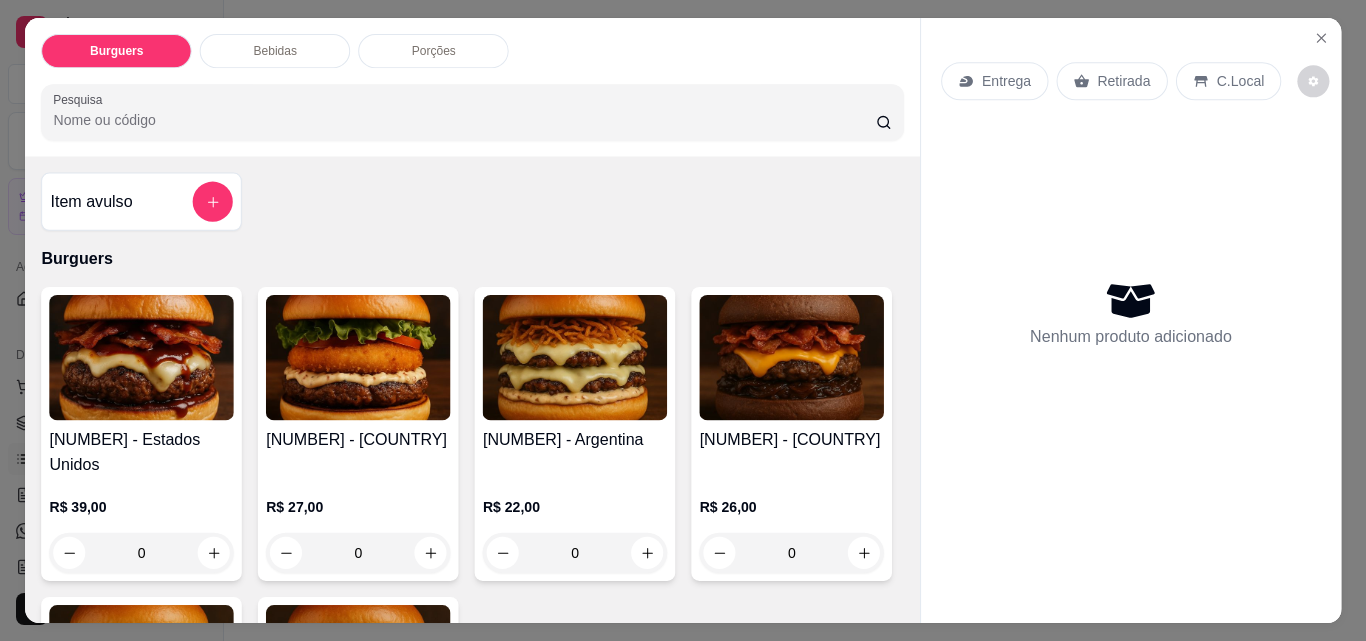 click on "Diggy Sistema de Gestão S Savan Hamburg ... Loja  aberta Diggy Pro até 31/08 Acesso Rápido Dashboard Dia a dia Pedidos balcão (PDV) Gestor de Pedidos Lista de Pedidos Salão / Mesas Diggy Bot novo KDS Catálogo Produtos Complementos Relatórios Relatórios de vendas Relatório de clientes Relatório de mesas Relatório de fidelidade novo Gerenciar Entregadores novo Nota Fiscal (NFC-e) Controle de caixa Controle de fiado Cupons Clientes Estoque Configurações Diggy Planos Precisa de ajuda? Savan  Toggle Sidebar Sistema de Gestão Diggy Lista de Pedidos Zerar sequência de pedidos PDV - Lançar pedido Você está vendo os pedidos de   Hoje Selecione um período customizado para ver pedidos de outros dias Filtros Visualizado N. Mesa Pedido Nome Data Tipo Status Valor Pagamento Plataforma Ações sim Não se aplica 9995f [DATETIME] Retirada Cancelado R$ 19,00 Cartão de crédito Pedido  9995f Retirada Data do Pedido:   [DATE] as [TIME] ** ITENS DO PEDIDO ** Produto Qtd Preco Canadá  1 Credito" at bounding box center (675, 320) 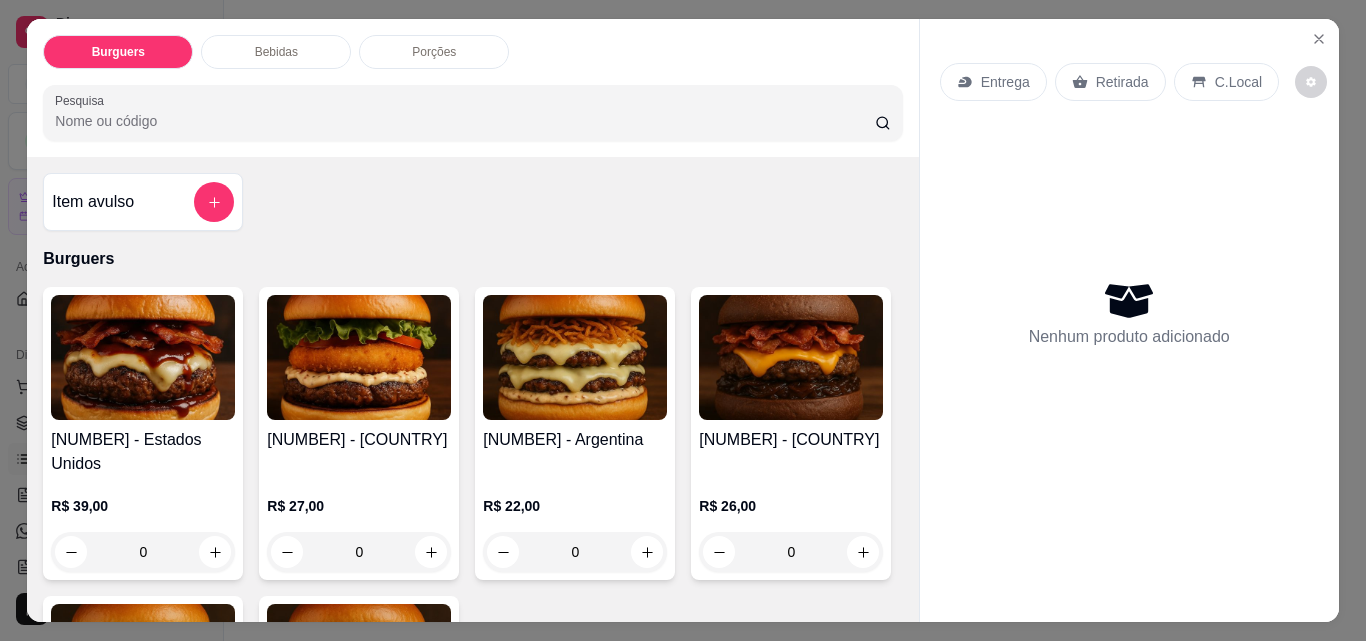 click at bounding box center (143, 357) 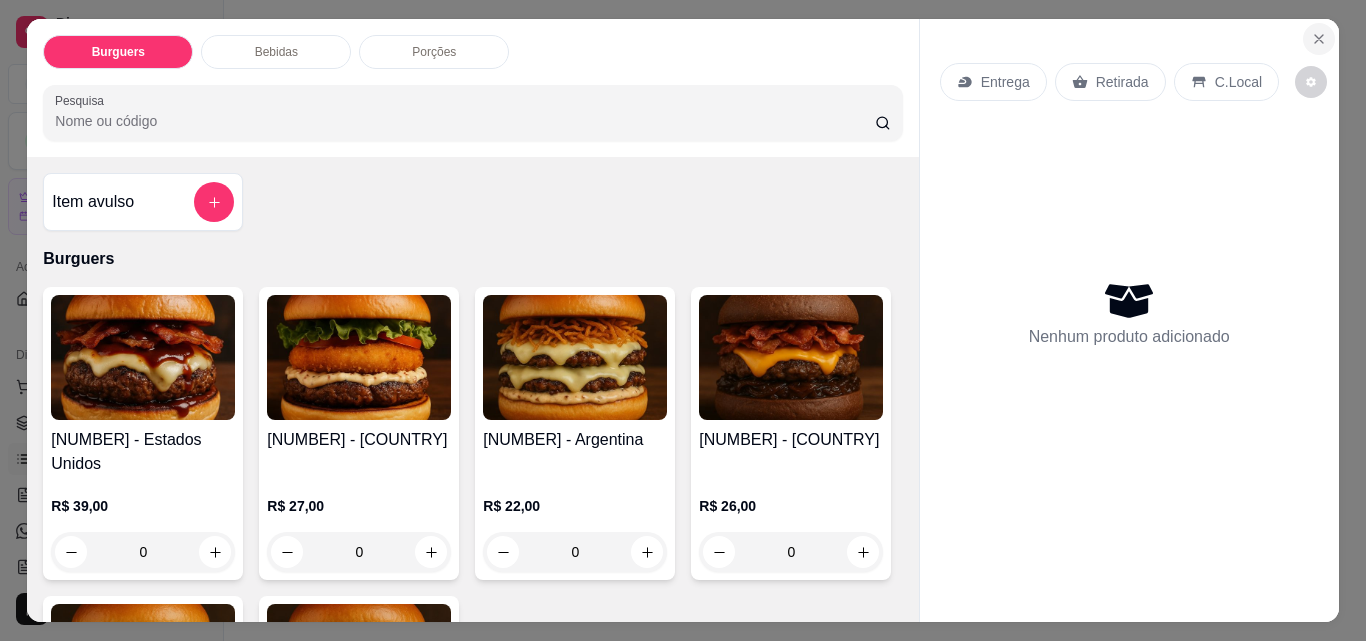 click 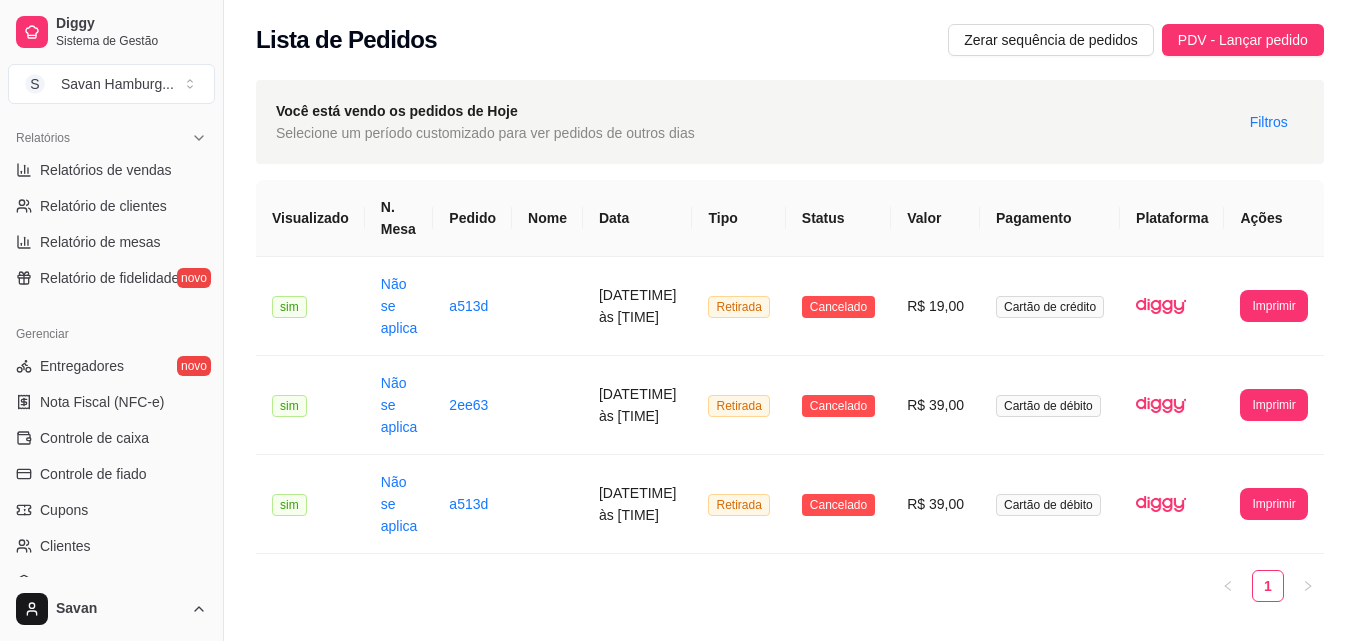 scroll, scrollTop: 630, scrollLeft: 0, axis: vertical 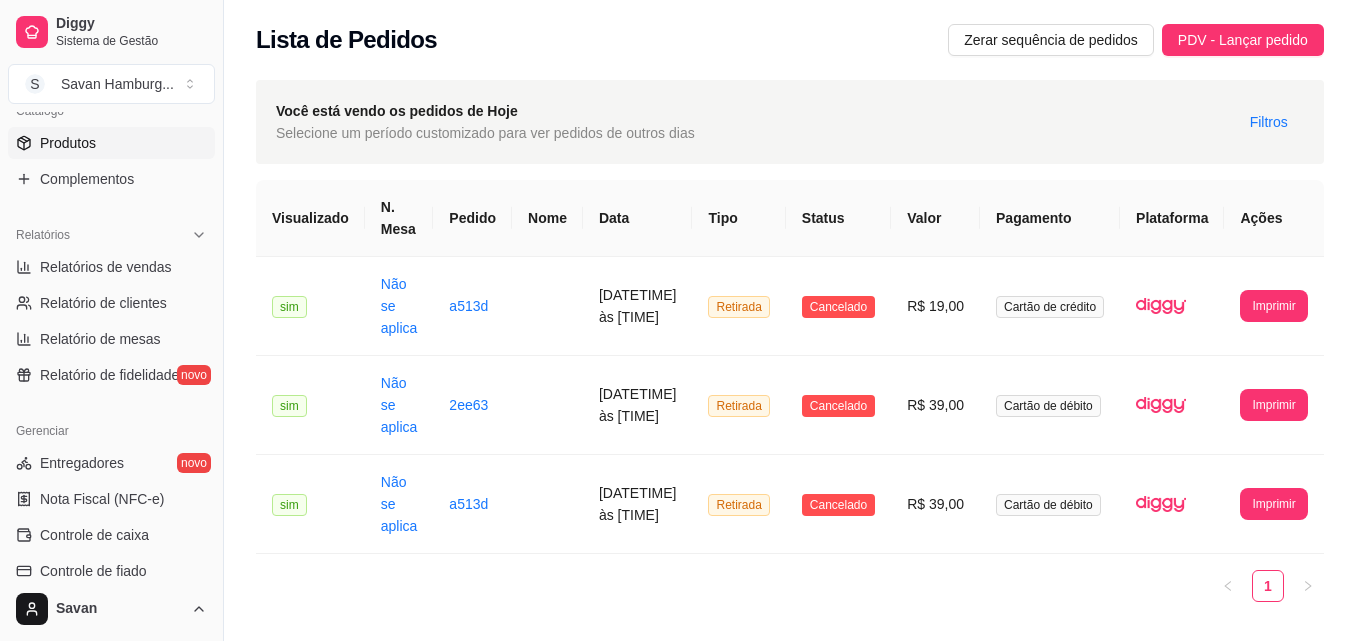 click on "Produtos" at bounding box center (111, 143) 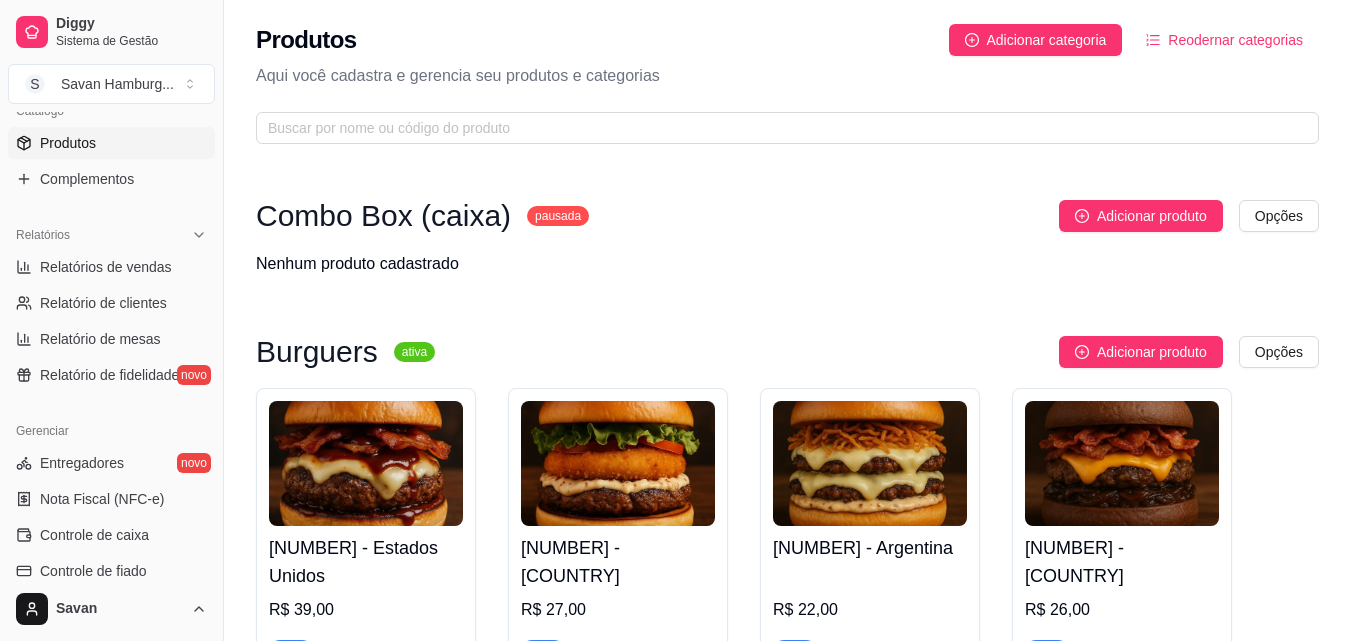 click at bounding box center [543, 651] 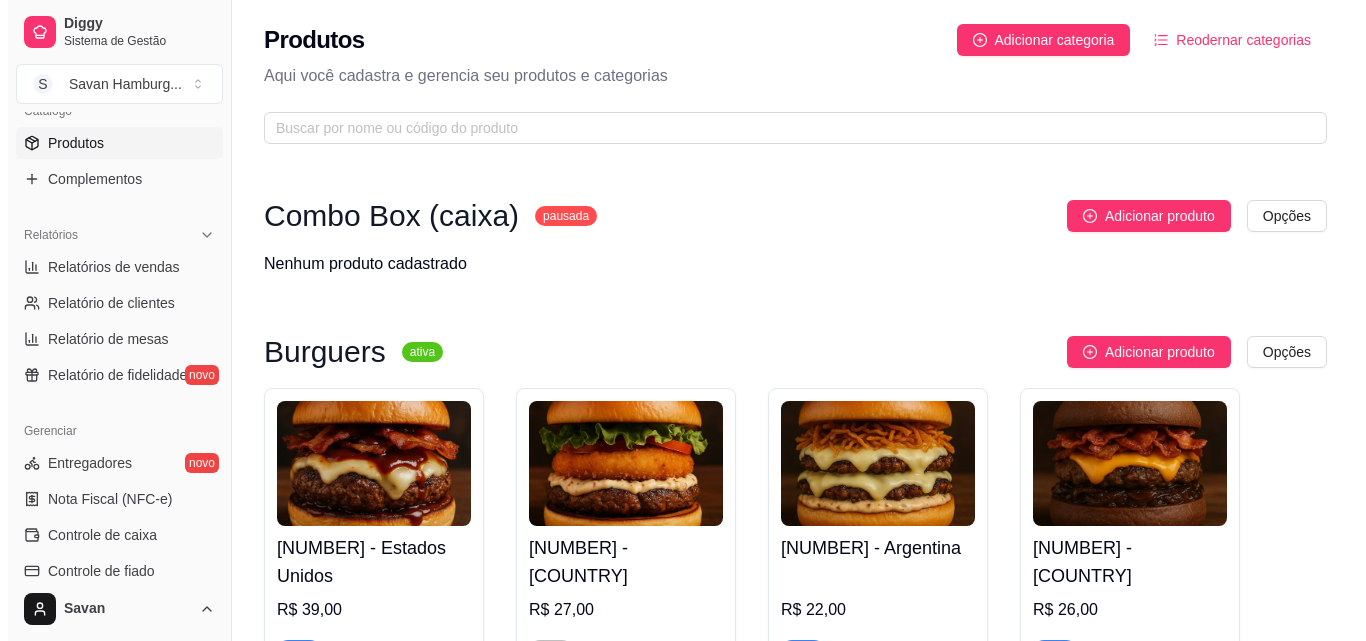 scroll, scrollTop: 105, scrollLeft: 0, axis: vertical 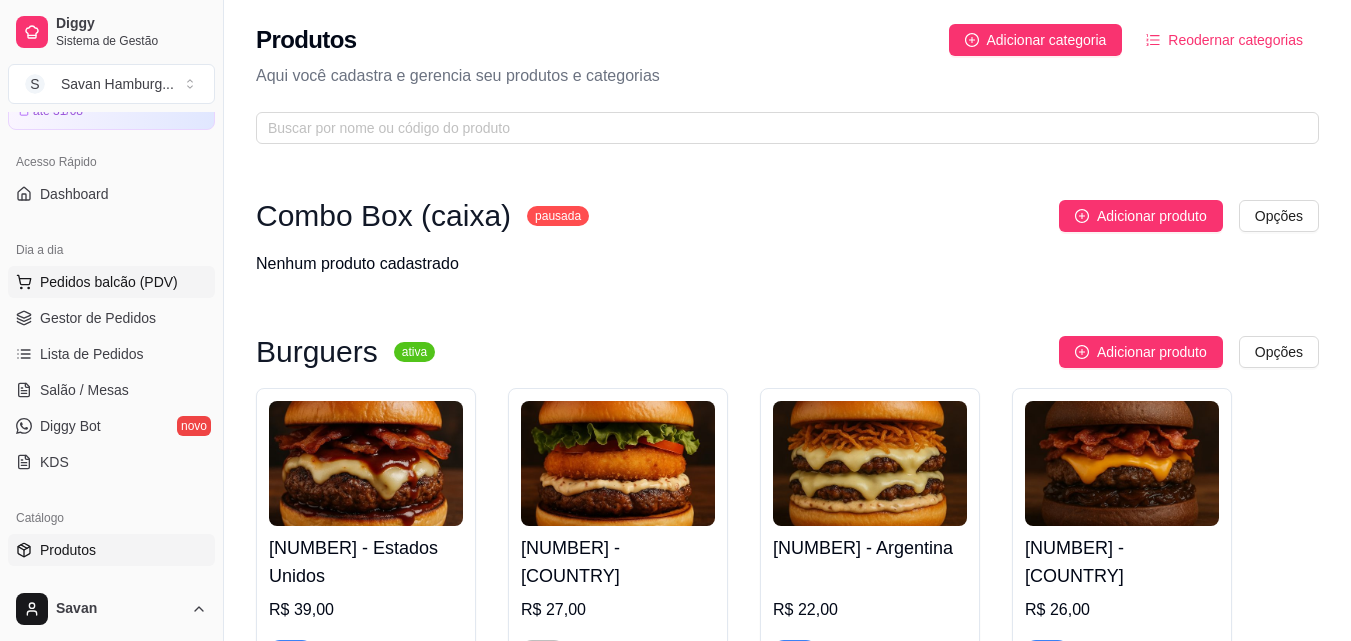 click on "Pedidos balcão (PDV)" at bounding box center [111, 282] 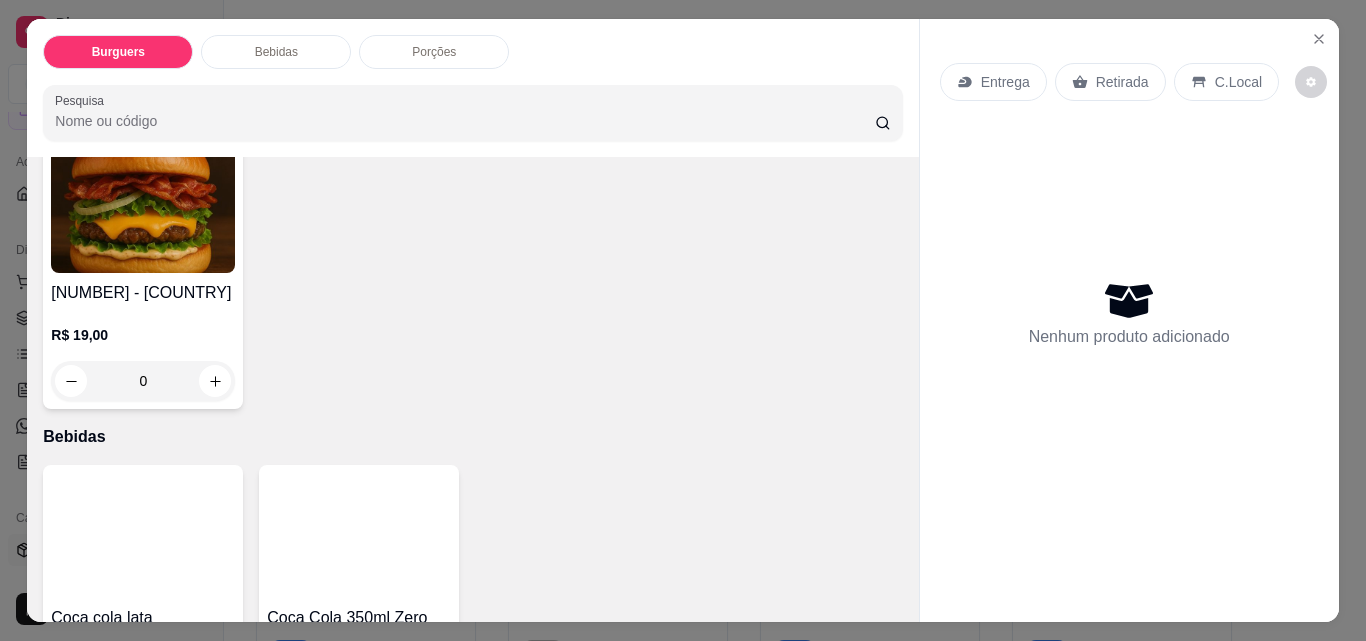 scroll, scrollTop: 463, scrollLeft: 0, axis: vertical 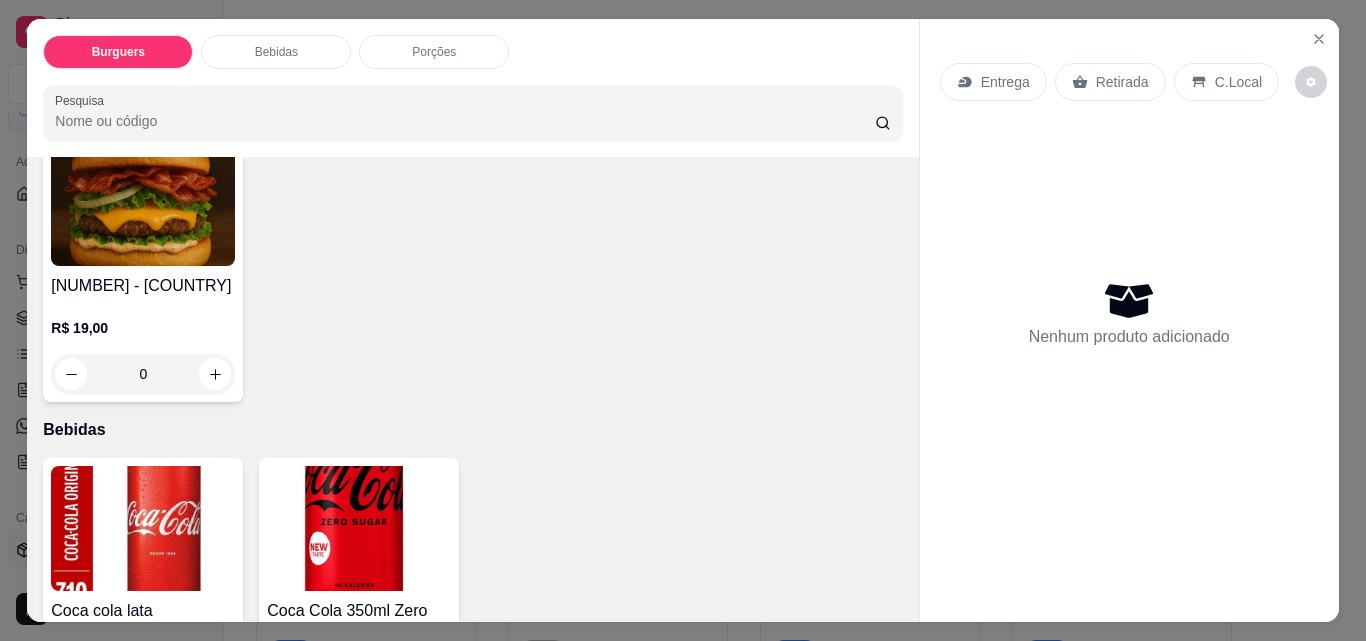 click on "0" at bounding box center [143, 374] 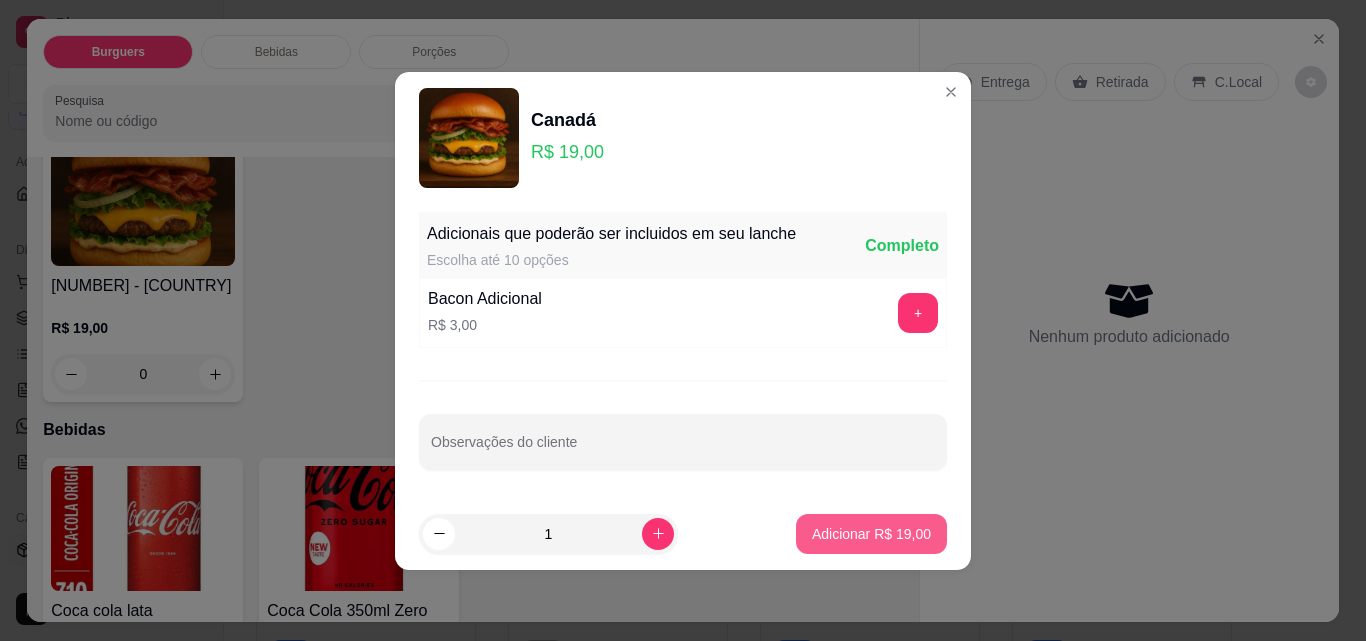 click on "Adicionar   R$ 19,00" at bounding box center [871, 534] 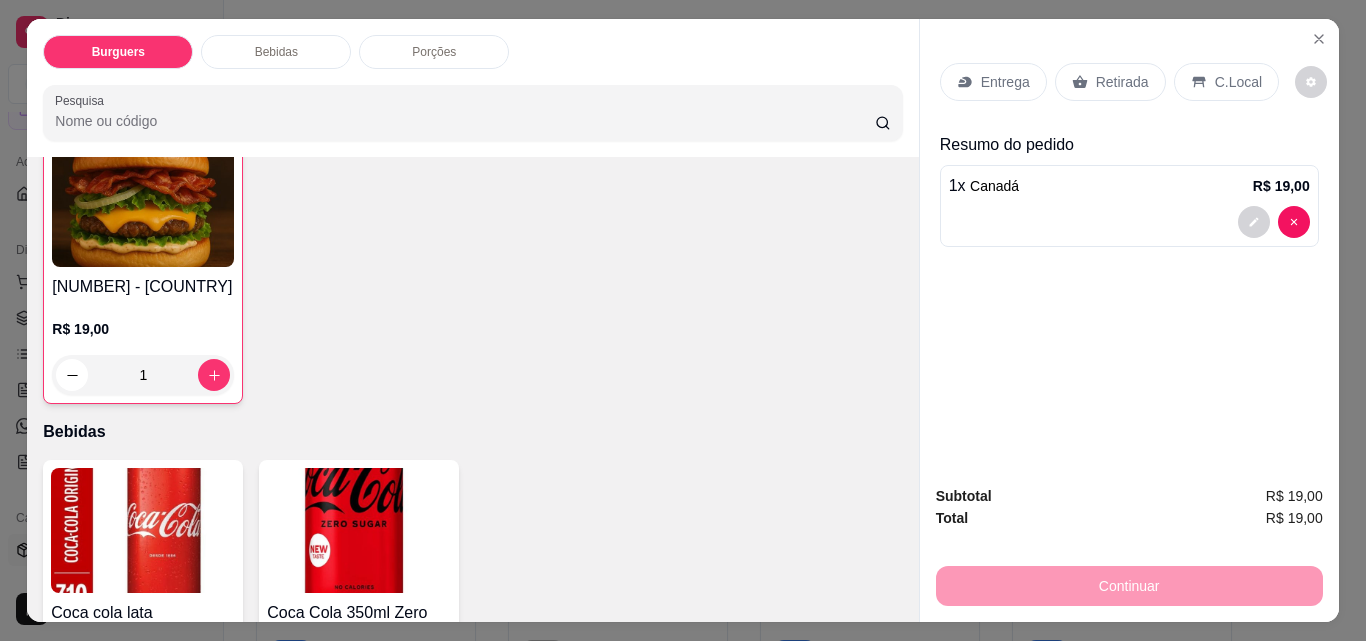 click on "Retirada" at bounding box center (1122, 82) 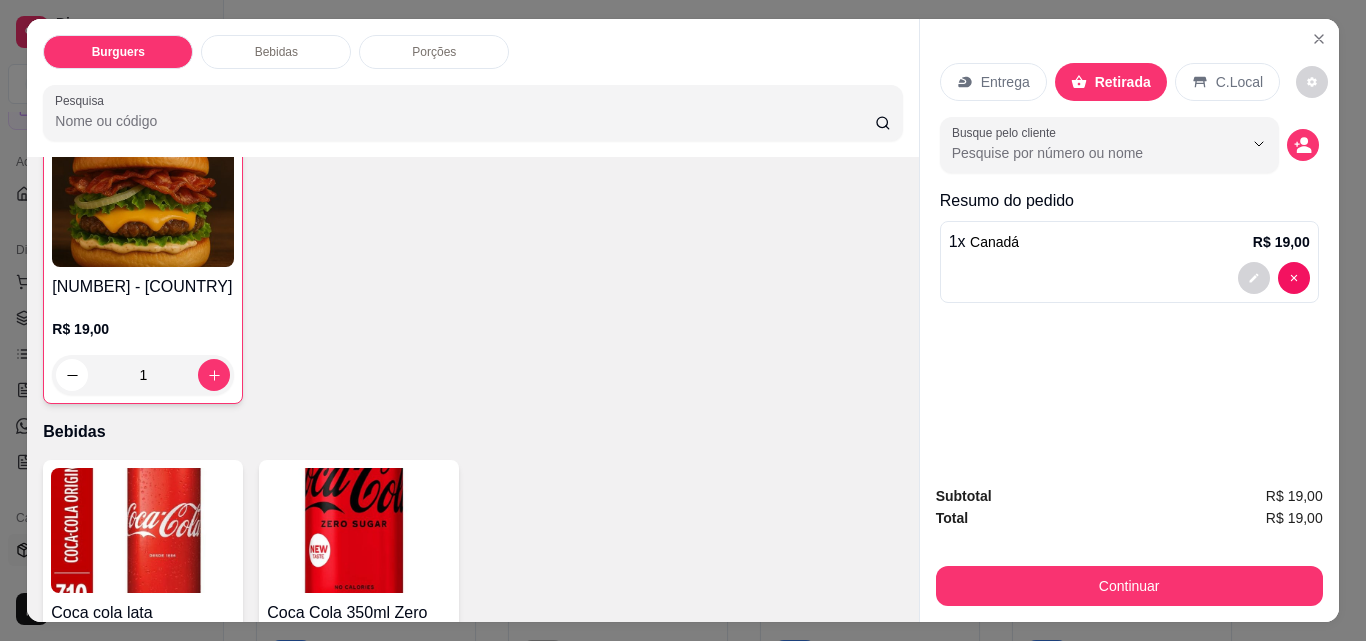 click on "Bebidas" at bounding box center (472, 432) 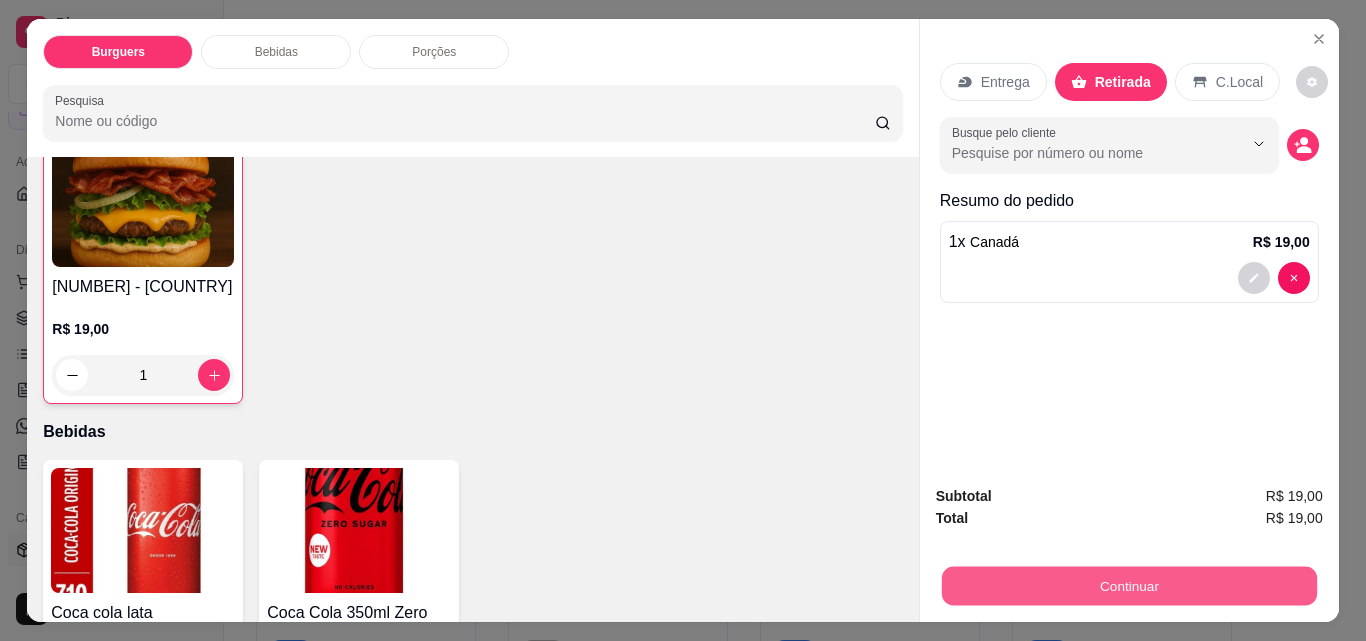 click on "Continuar" at bounding box center (1128, 585) 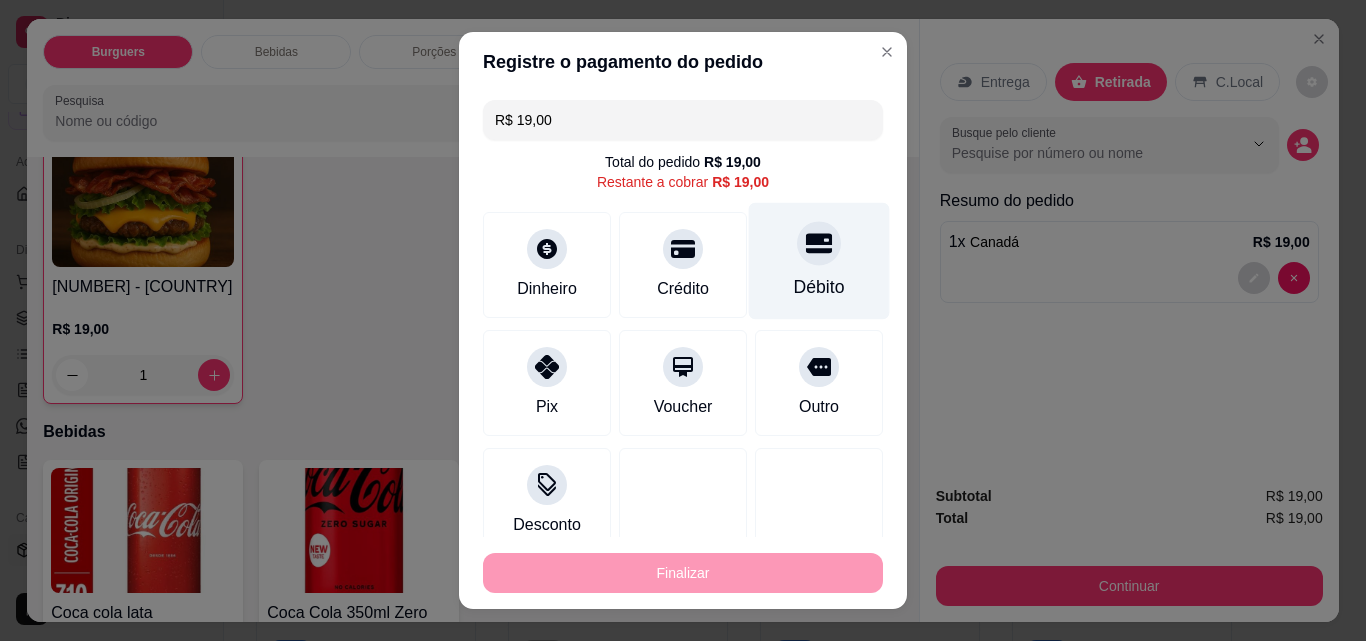 click on "Débito" at bounding box center [819, 287] 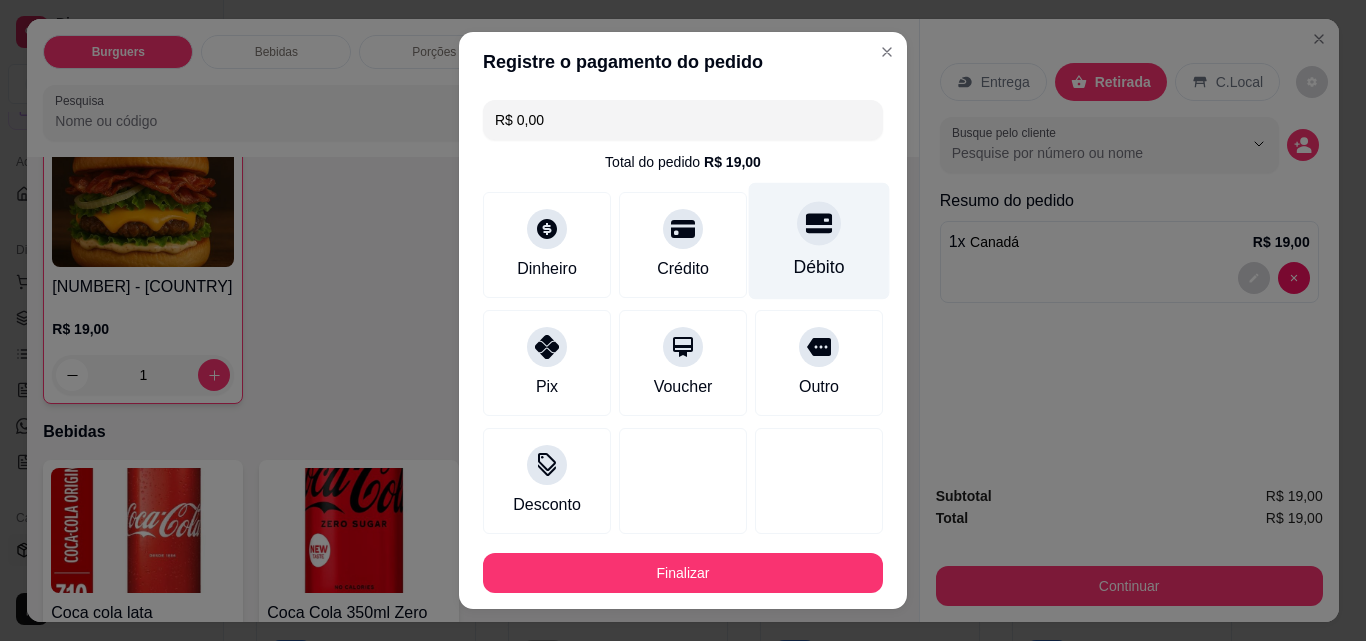 type on "R$ 0,00" 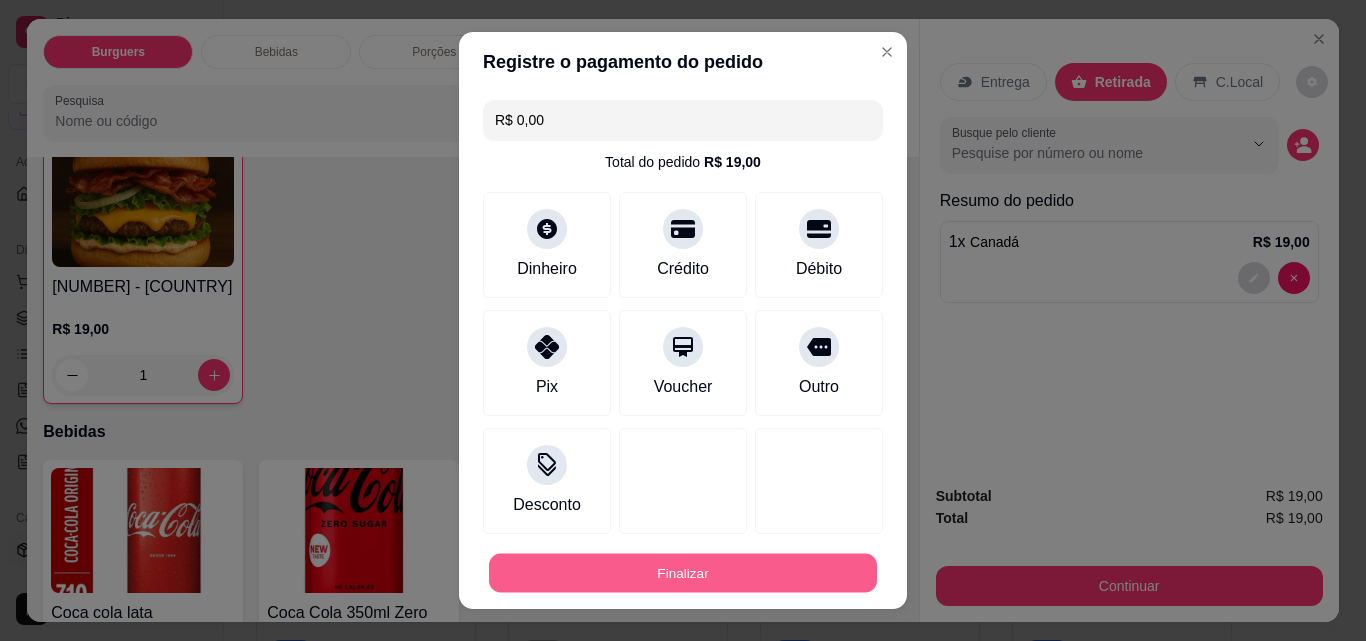 click on "Finalizar" at bounding box center (683, 573) 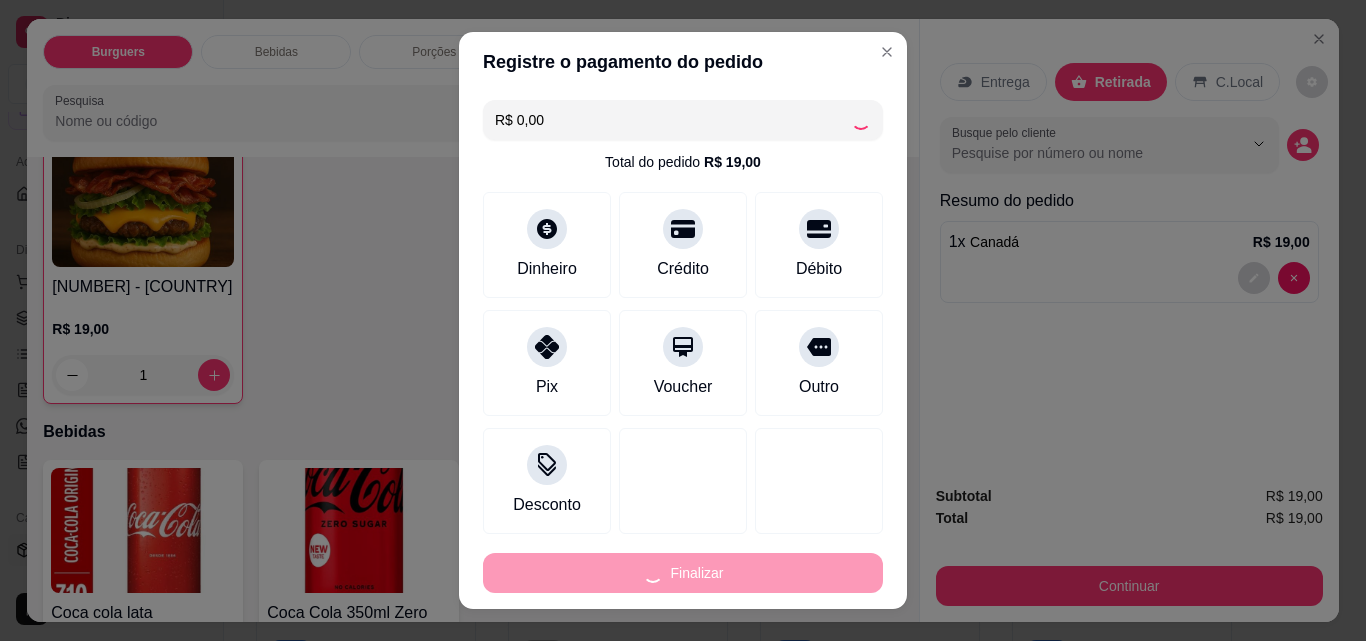 type on "0" 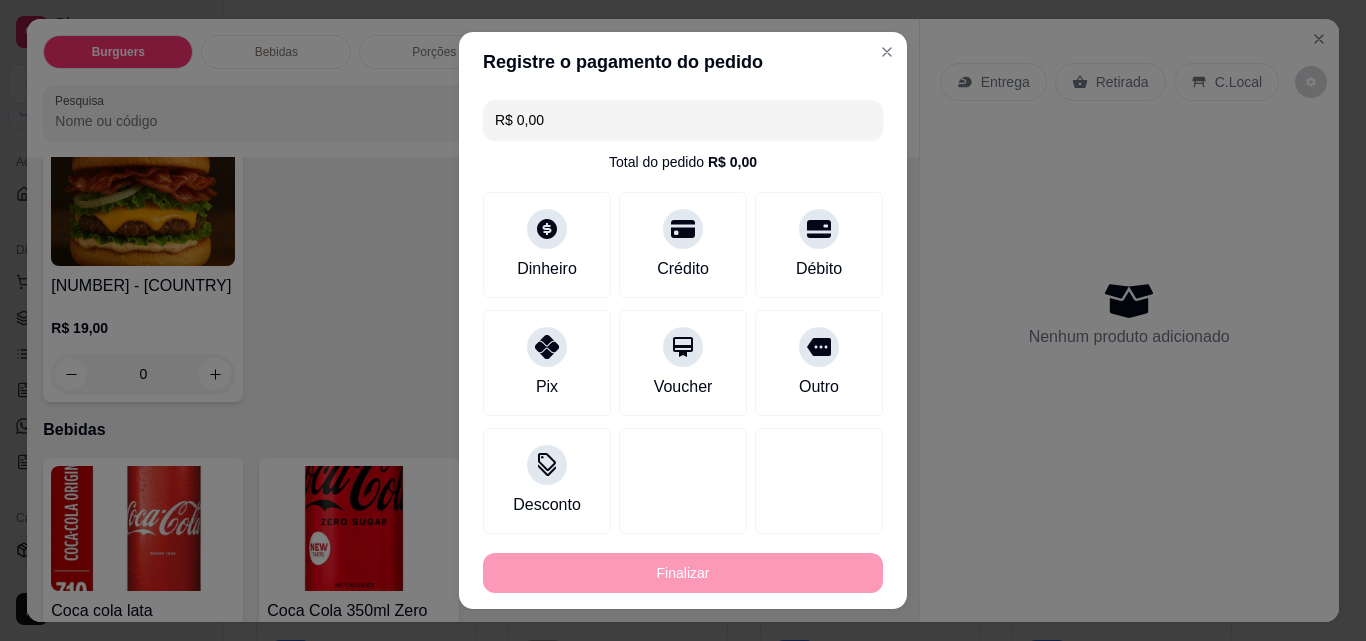 type on "-R$ 19,00" 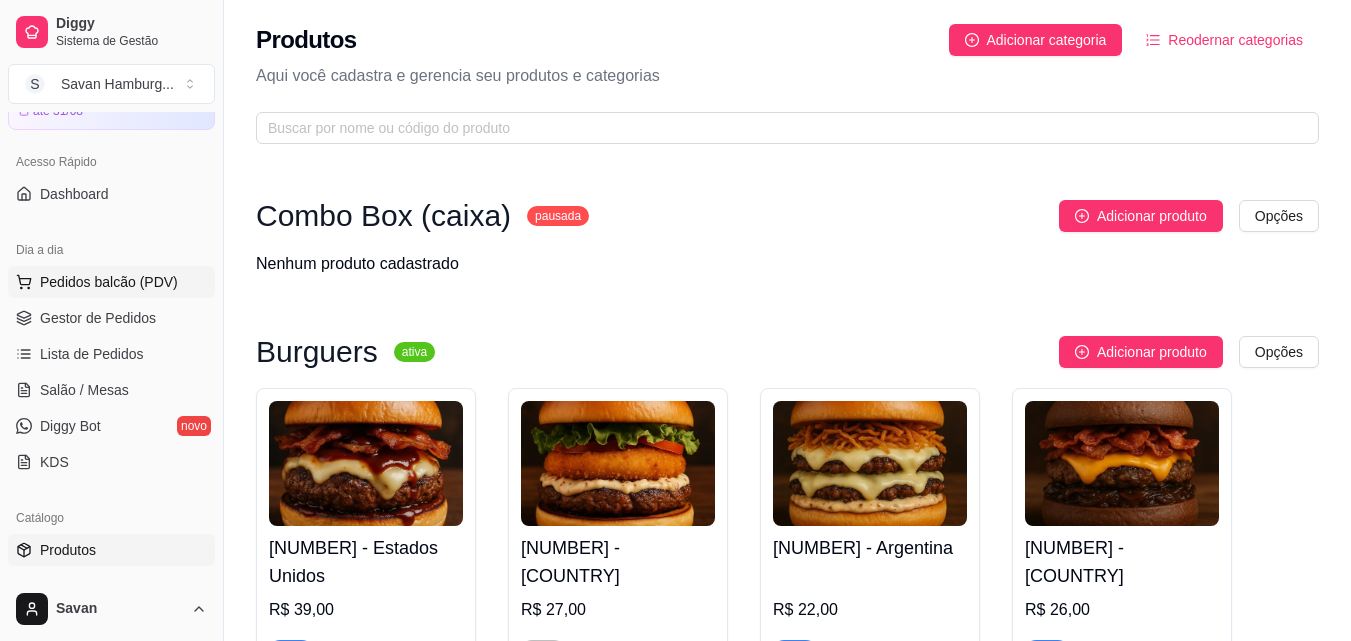 click on "Pedidos balcão (PDV)" at bounding box center [109, 282] 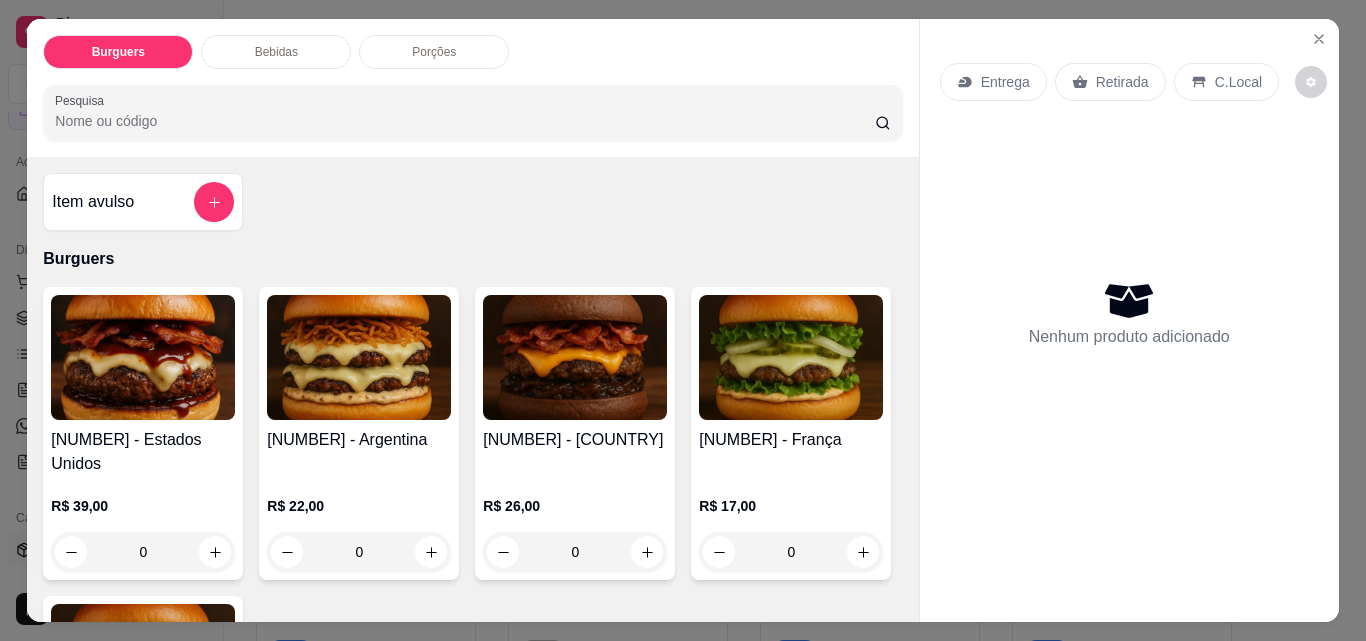 click on "Bebidas" at bounding box center (276, 52) 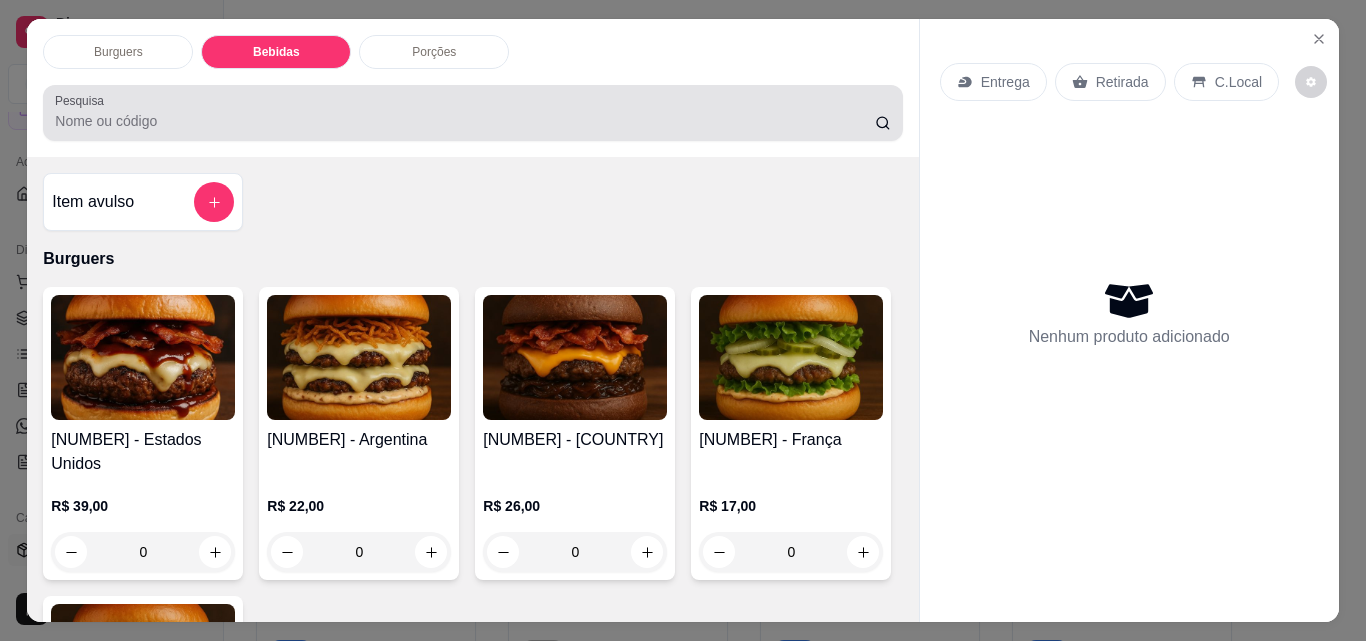 scroll, scrollTop: 700, scrollLeft: 0, axis: vertical 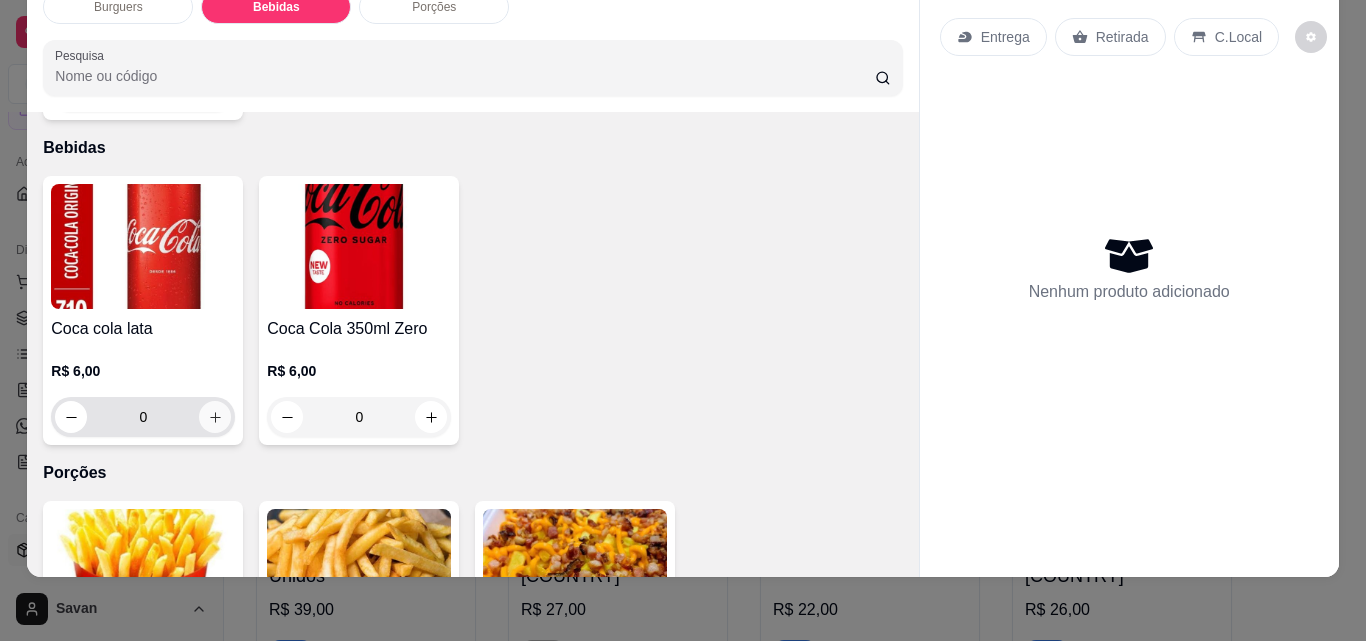 click at bounding box center (215, 417) 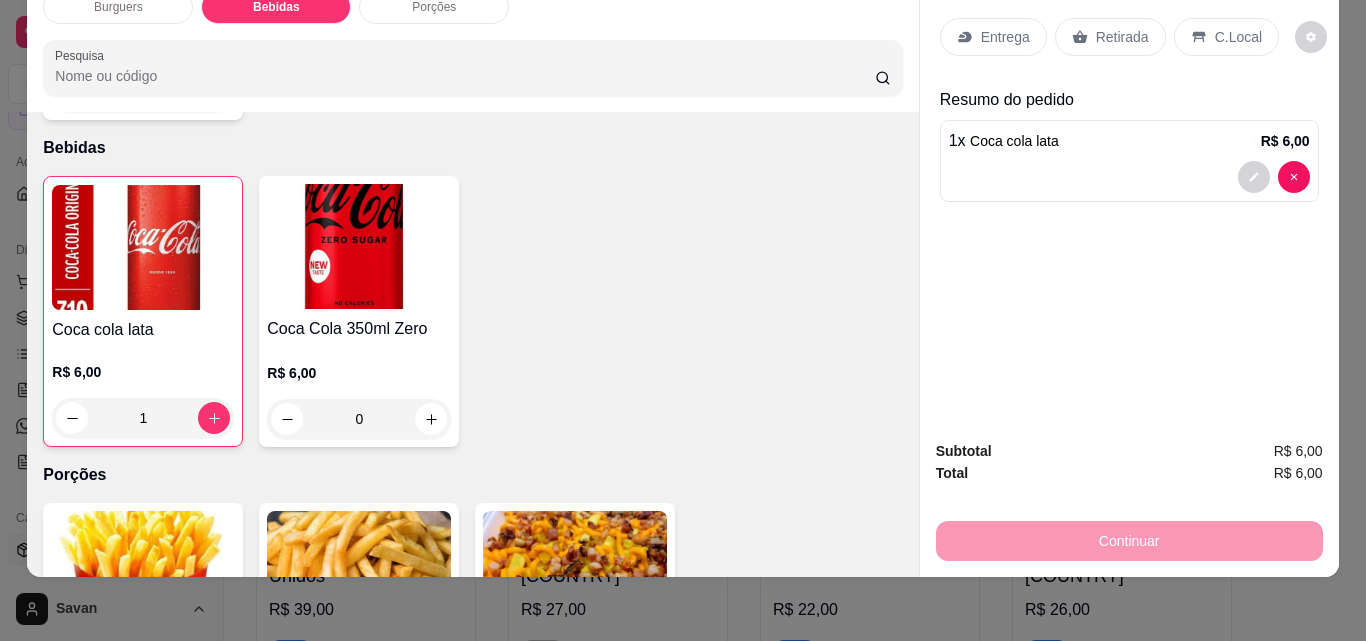 click on "Retirada" at bounding box center (1110, 37) 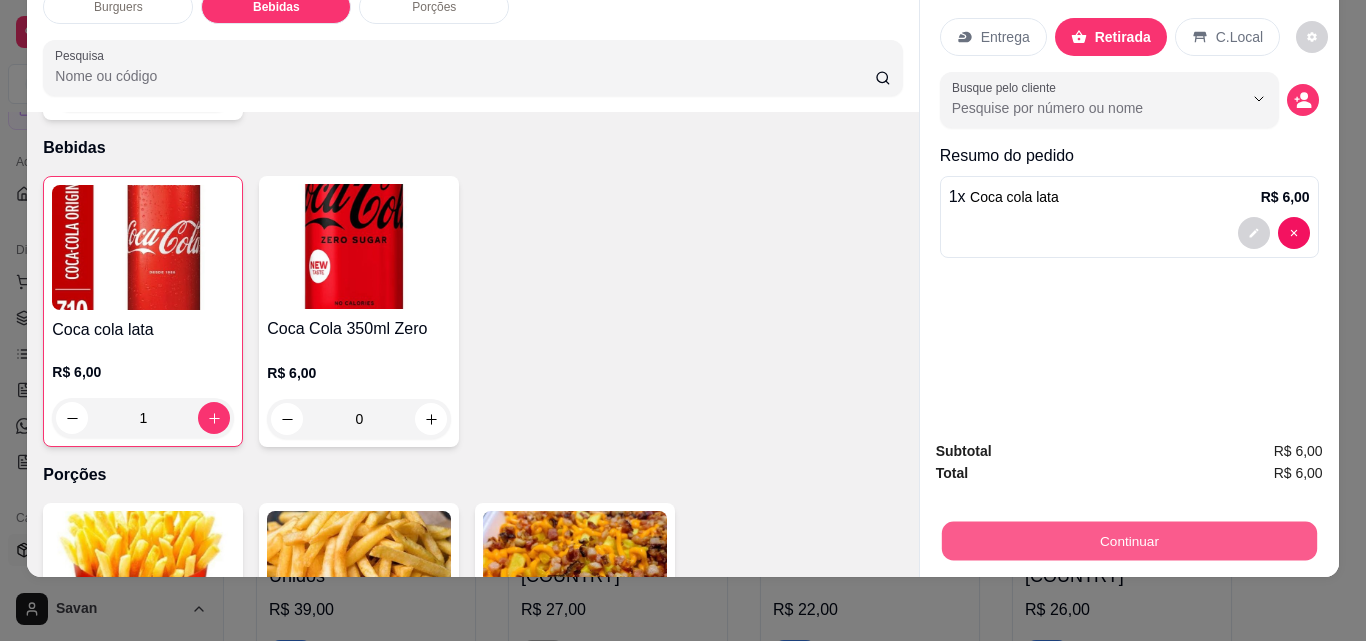 click on "Continuar" at bounding box center (1128, 540) 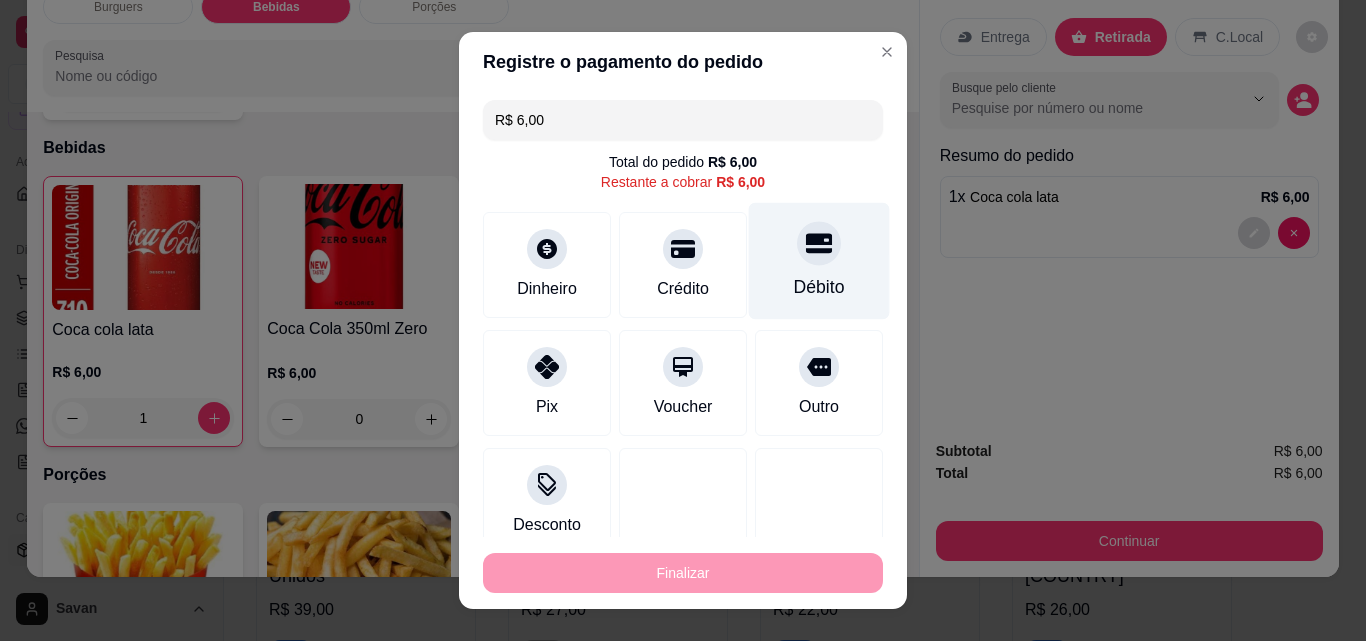 click 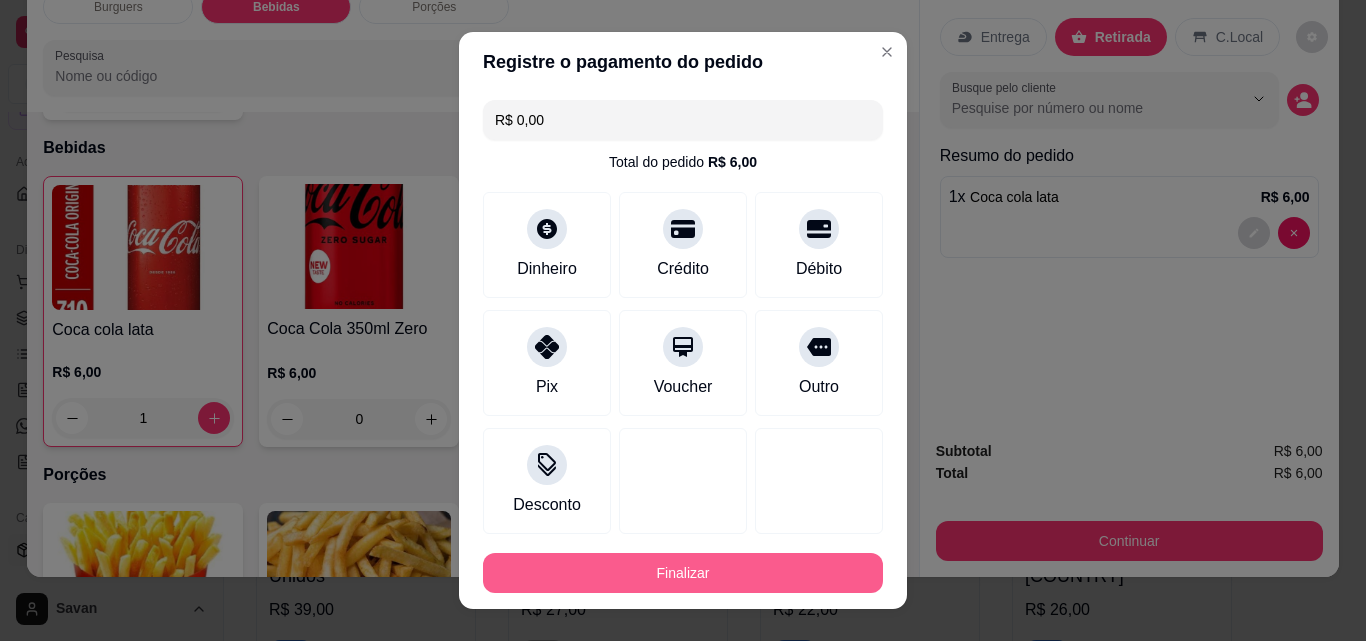 click on "Finalizar" at bounding box center [683, 573] 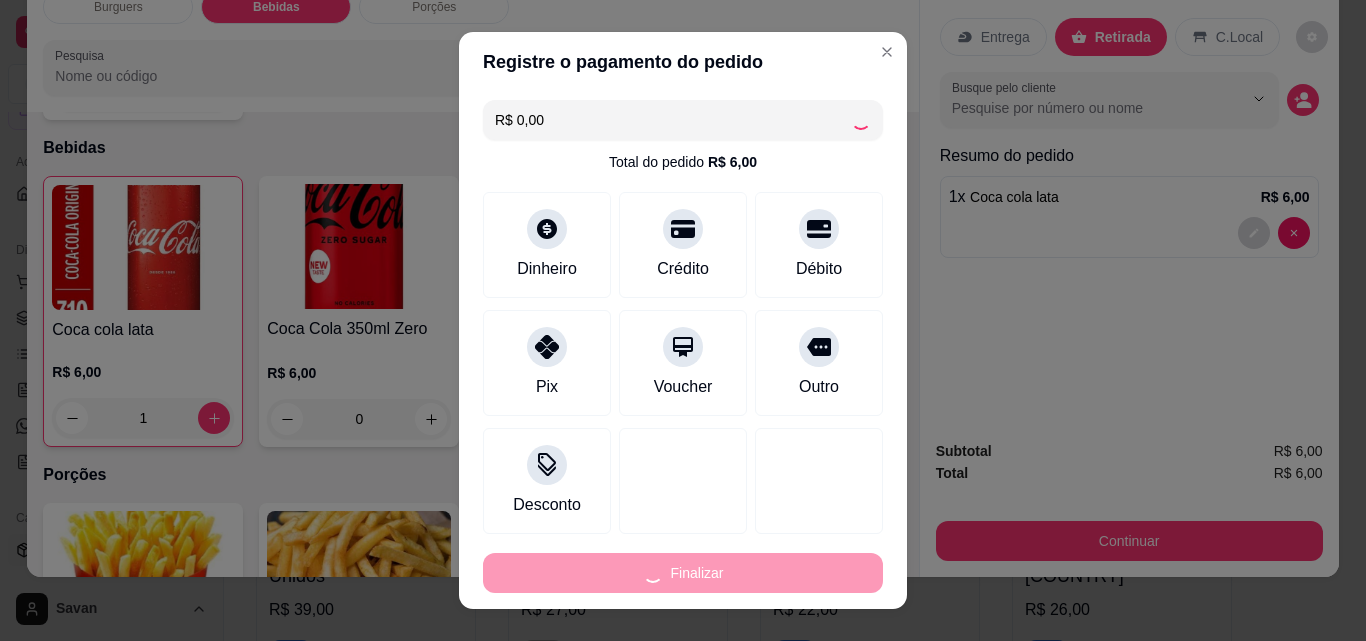 type on "0" 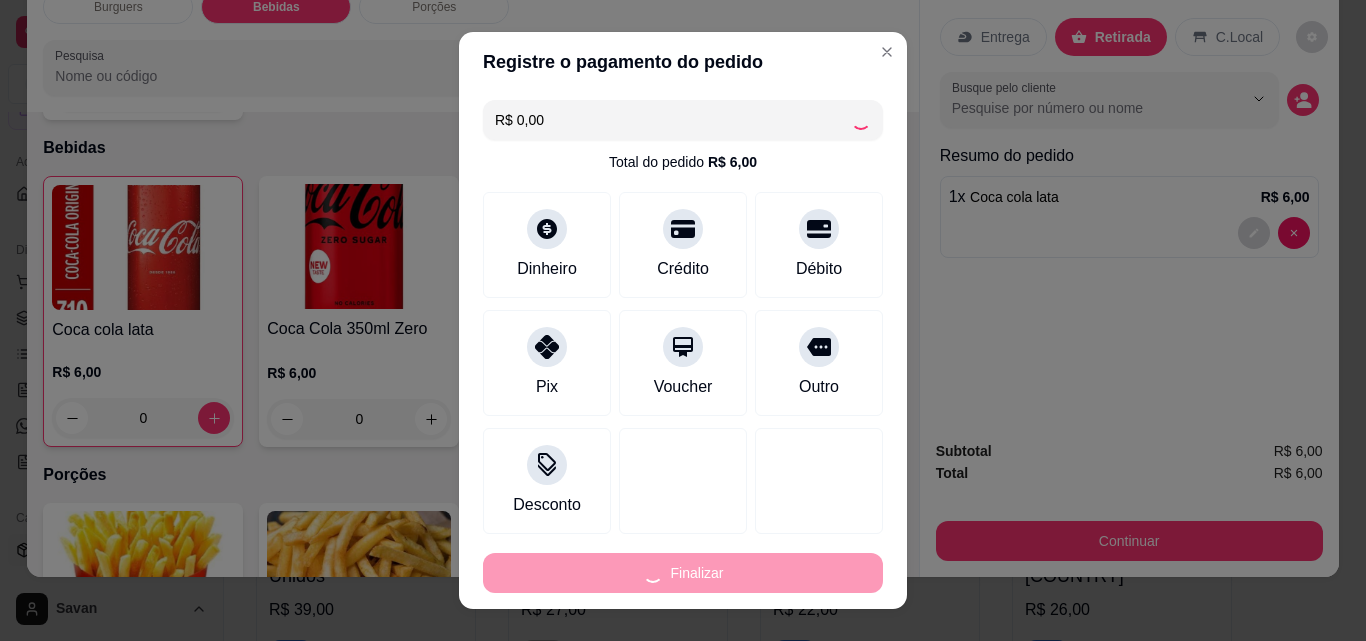 type on "-R$ 6,00" 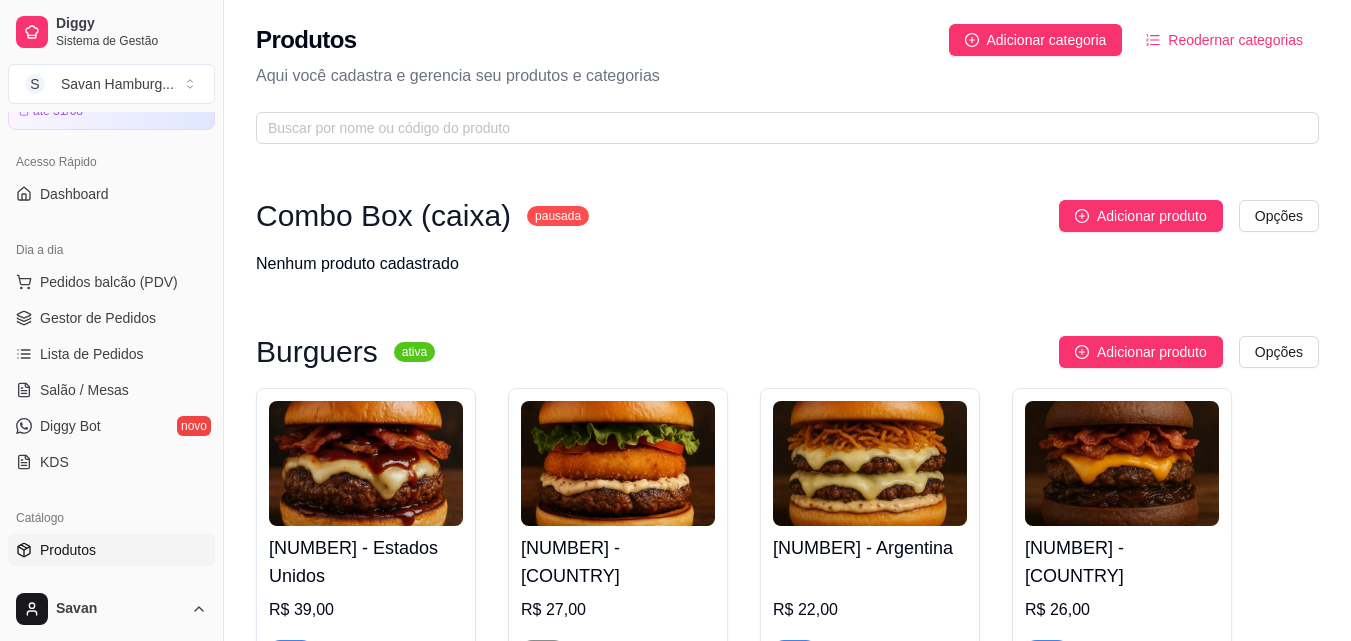 click at bounding box center [532, 651] 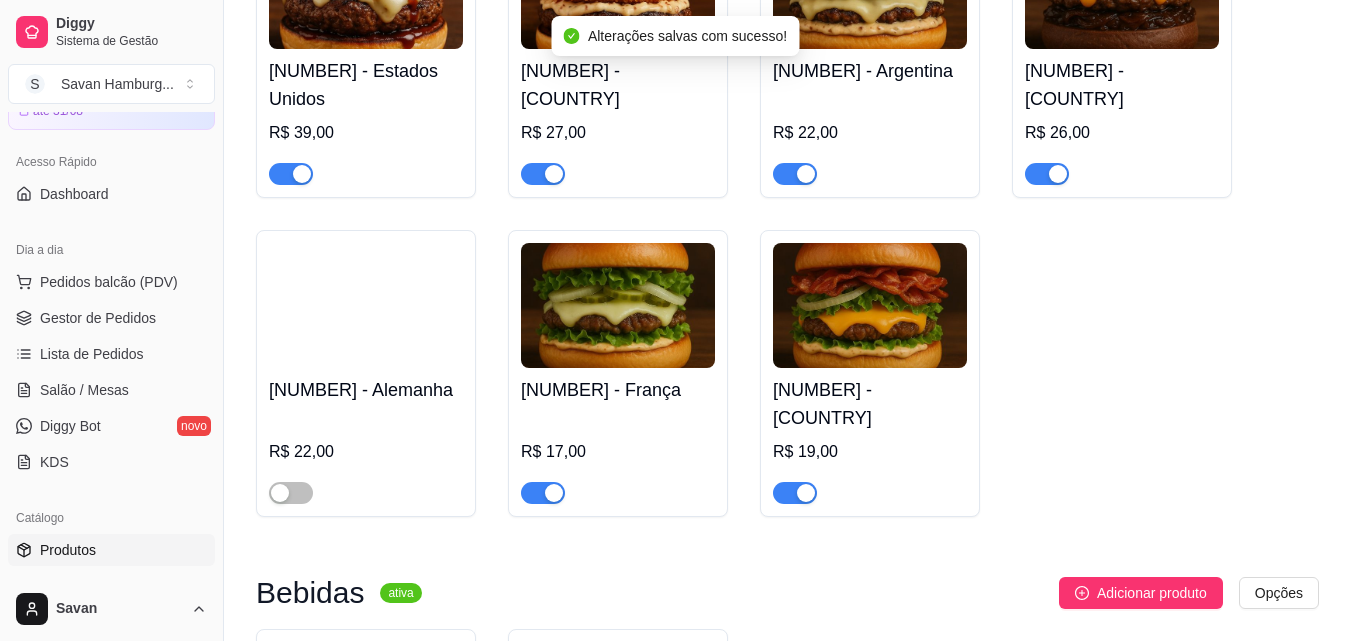 scroll, scrollTop: 492, scrollLeft: 0, axis: vertical 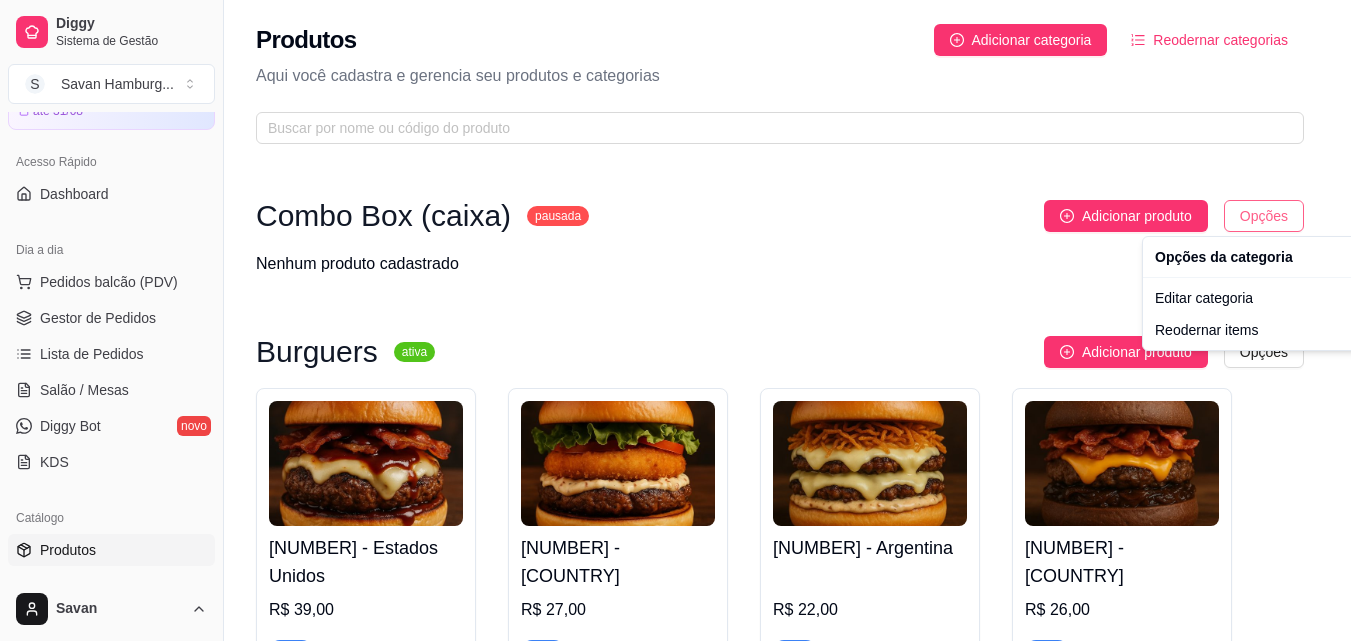 click on "Diggy Sistema de Gestão S Savan Hamburg ... Loja  aberta Diggy Pro até 31/08 Acesso Rápido Dashboard Dia a dia Pedidos balcão (PDV) Gestor de Pedidos Lista de Pedidos Salão / Mesas Diggy Bot novo KDS Catálogo Produtos Complementos Relatórios Relatórios de vendas Relatório de clientes Relatório de mesas Relatório de fidelidade novo Gerenciar Entregadores novo Nota Fiscal (NFC-e) Controle de caixa Controle de fiado Cupons Clientes Estoque Configurações Diggy Planos Precisa de ajuda? Savan  Toggle Sidebar Sistema de Gestão Diggy Produtos Adicionar categoria Reodernar categorias Aqui você cadastra e gerencia seu produtos e categorias Combo Box (caixa) pausada Adicionar produto Opções Nenhum produto cadastrado Burguers  ativa Adicionar produto Opções 39 - Estados Unidos    R$ 39,00 26 - Brasil    R$ 27,00 25 - Argentina    R$ 22,00 27 - Austrália    R$ 26,00 23 - Alemanha    R$ 22,00 20 - França    R$ 17,00 15 - Canadá    R$ 19,00 Bebidas  ativa Adicionar produto Opções   R$ 6,00" at bounding box center (675, 320) 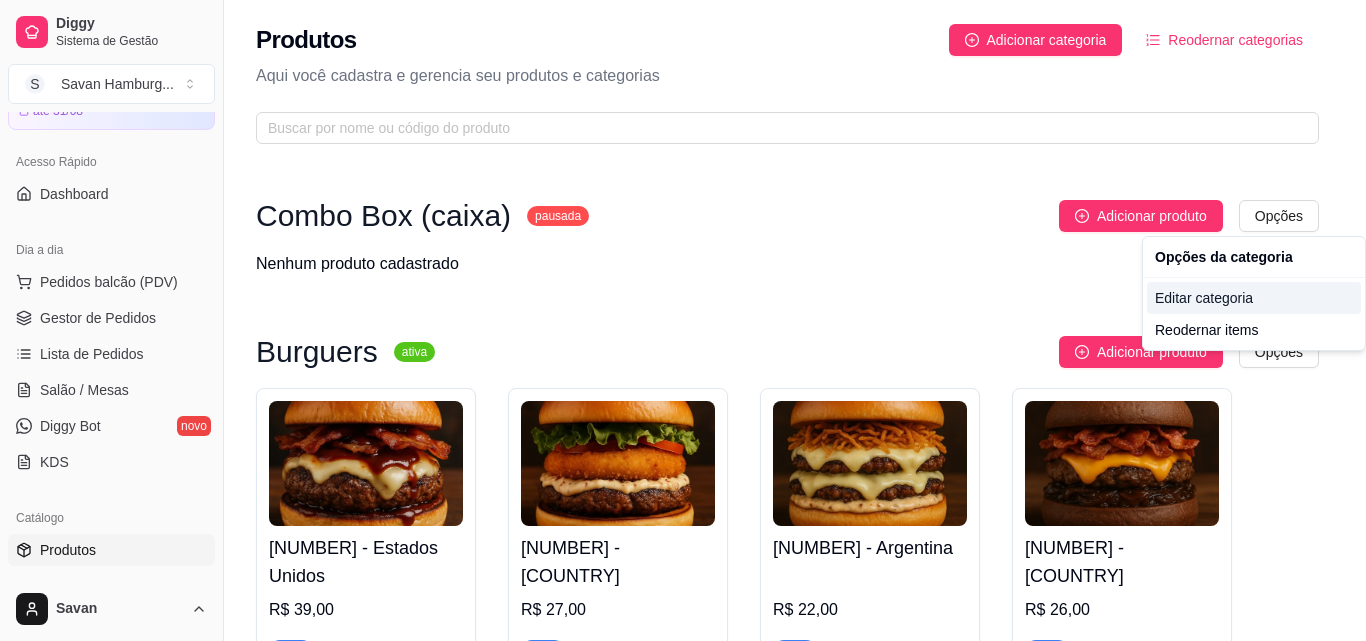 click on "Editar categoria" at bounding box center [1254, 298] 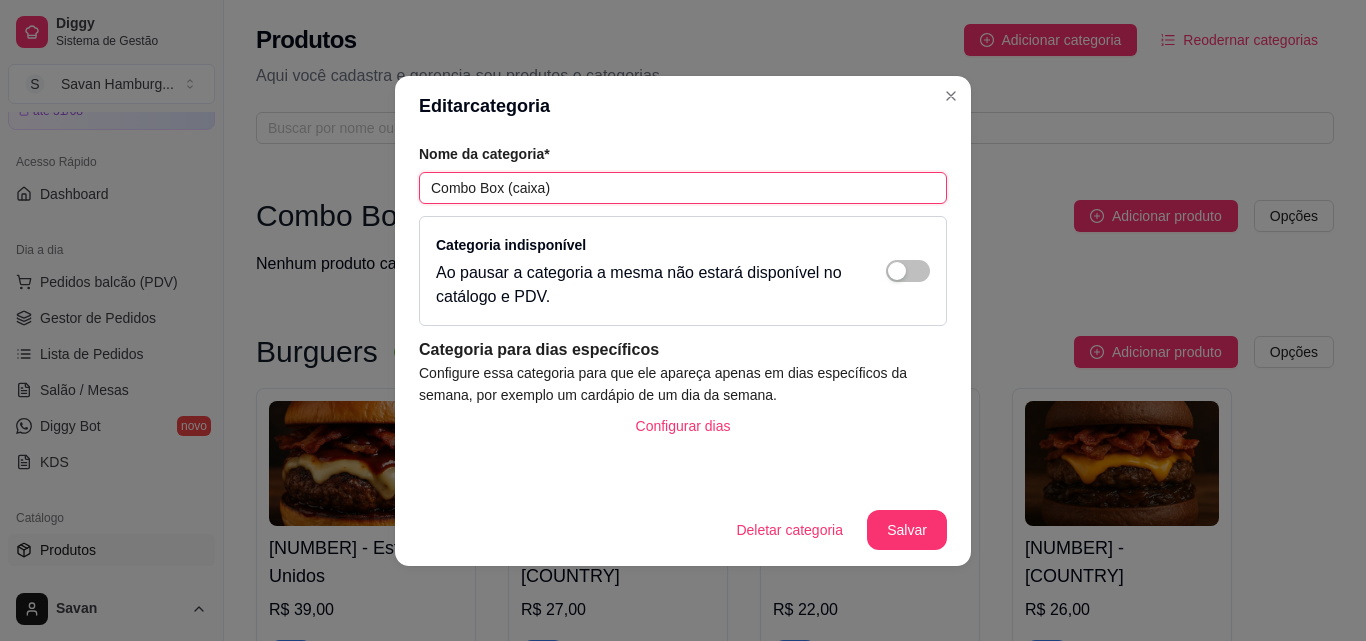 click on "Combo Box (caixa)" at bounding box center (683, 188) 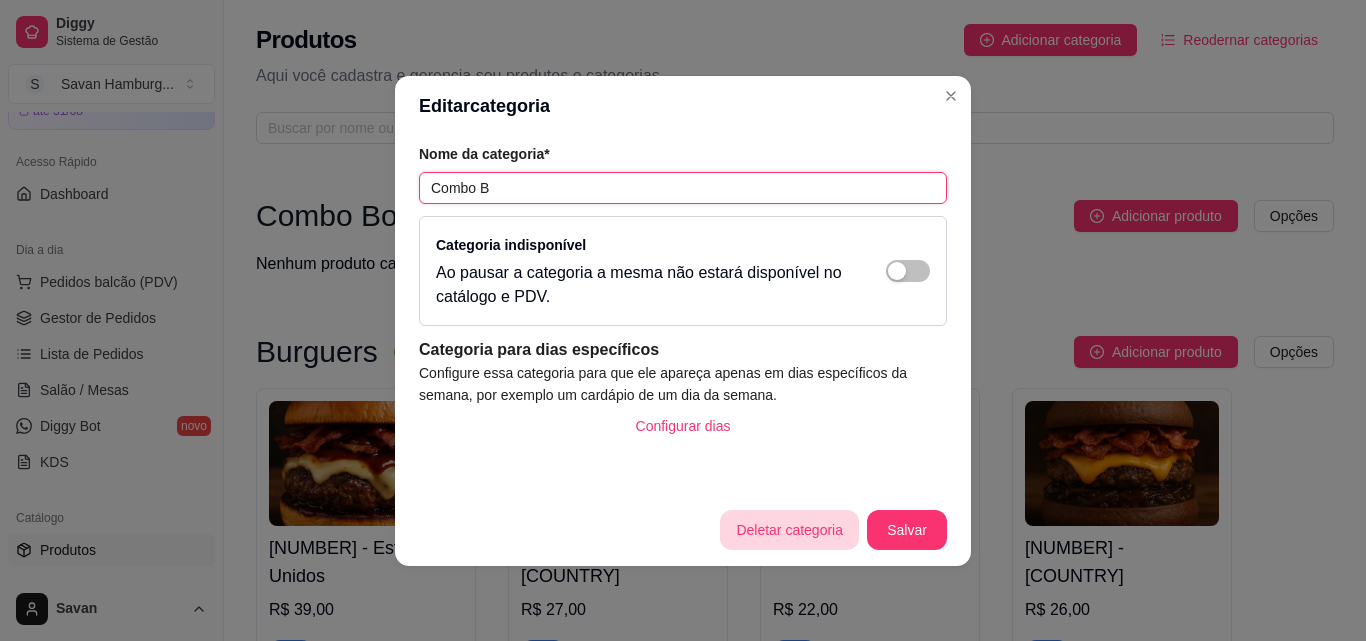 type on "Combo B" 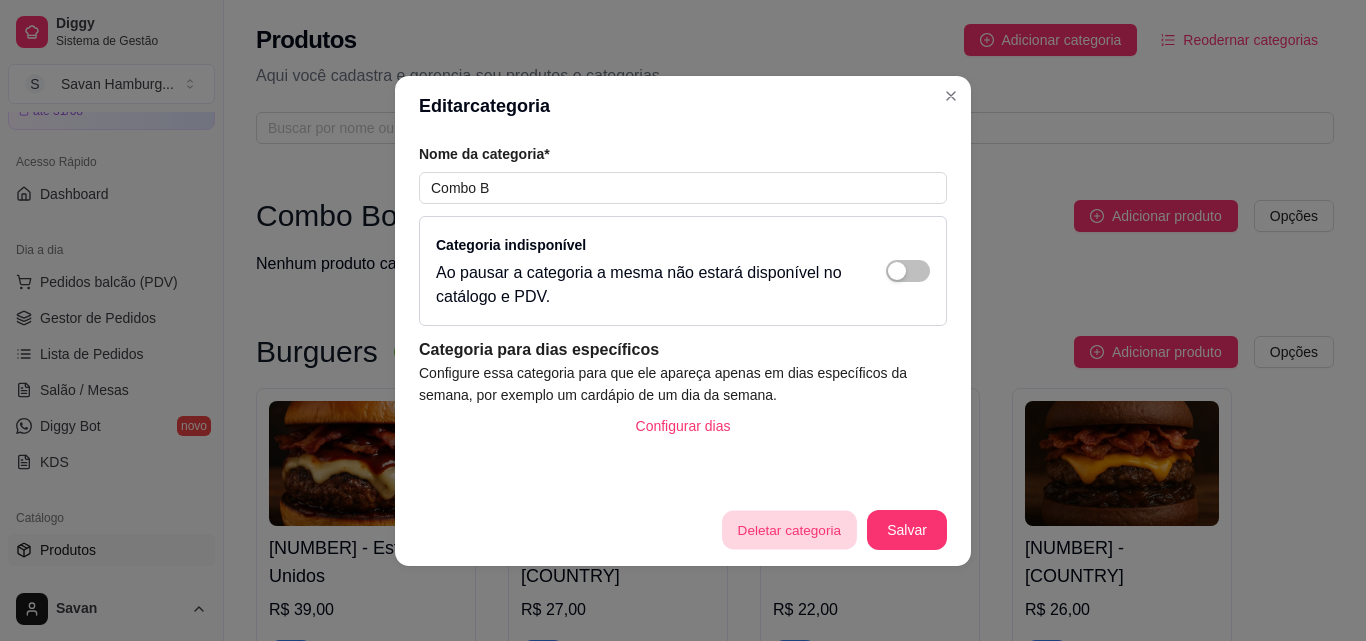 click on "Deletar categoria" at bounding box center (789, 529) 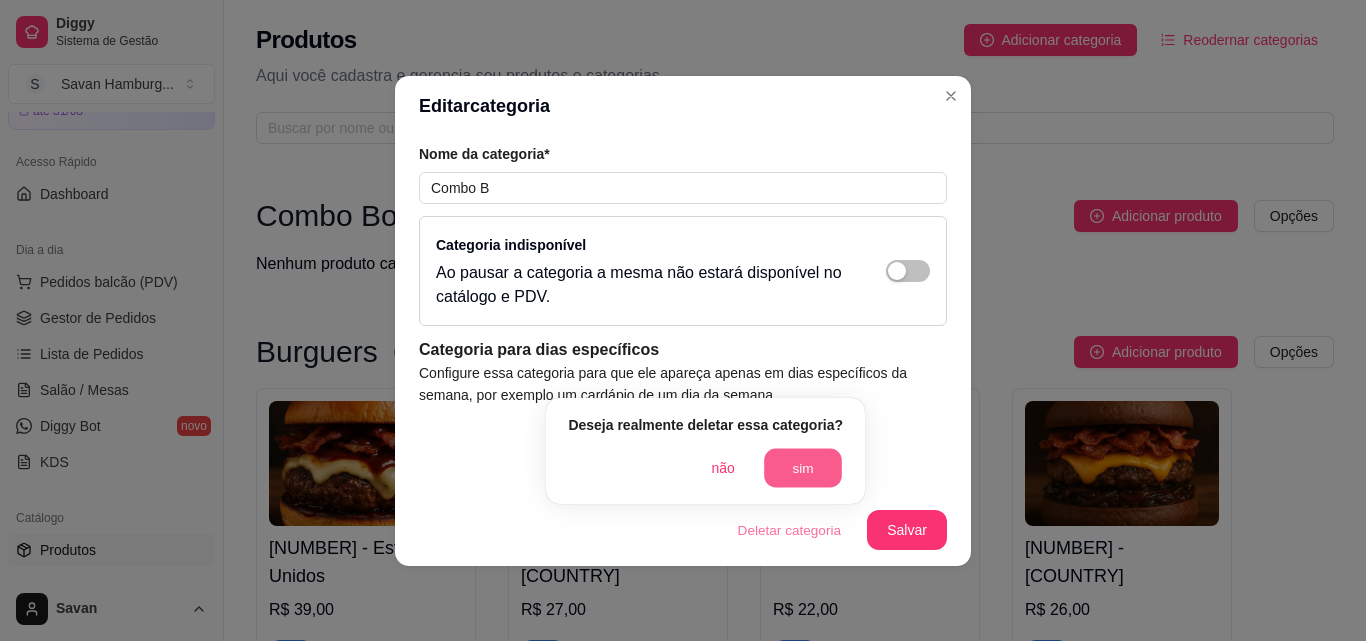 click on "sim" at bounding box center (803, 468) 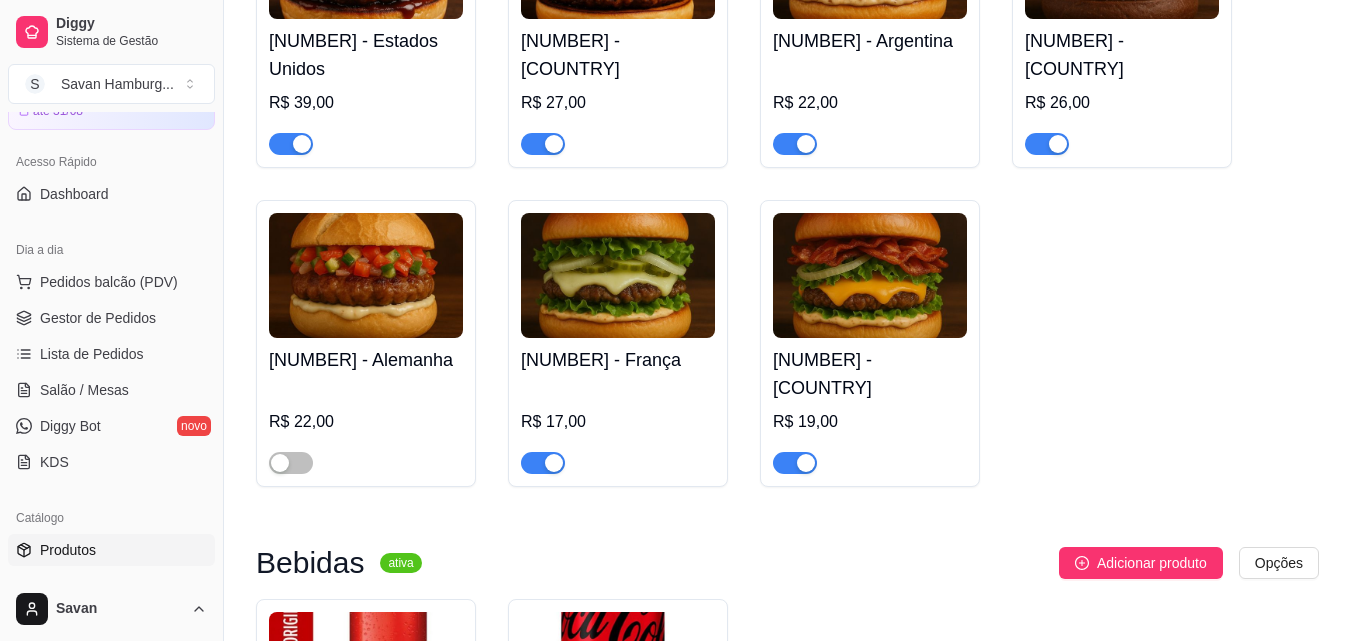 scroll, scrollTop: 0, scrollLeft: 0, axis: both 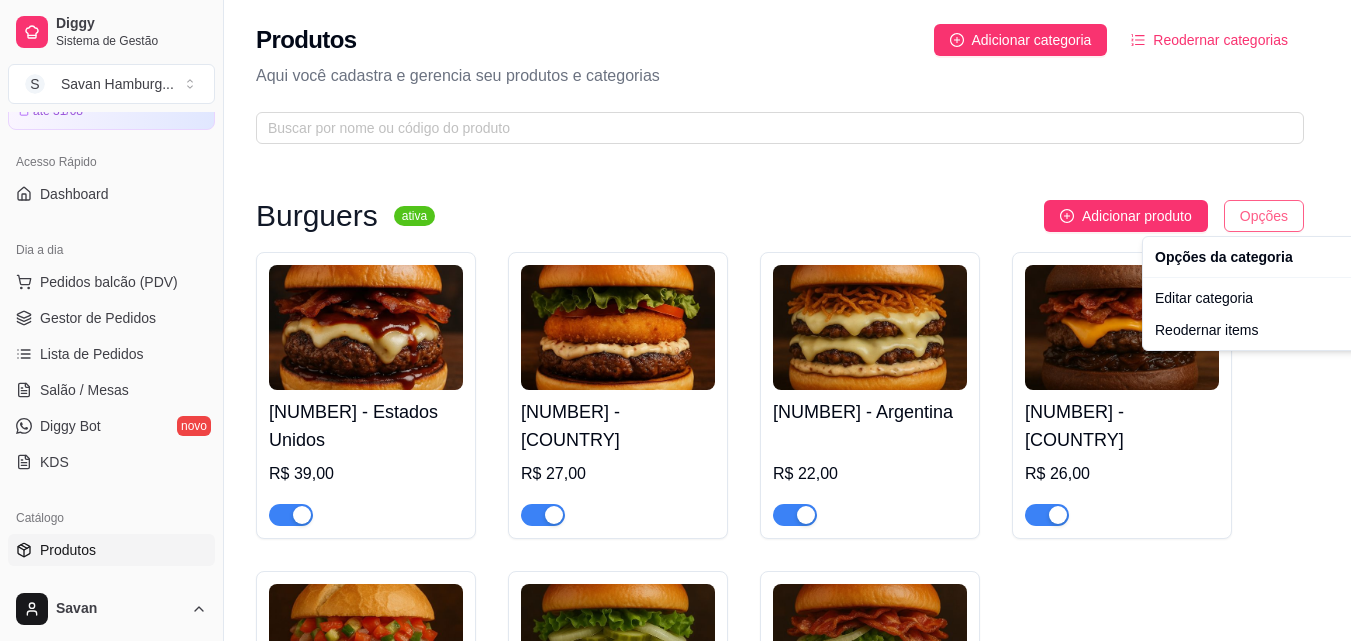 click on "Diggy Sistema de Gestão S Savan Hamburg ... Loja  aberta Diggy Pro até 31/08 Acesso Rápido Dashboard Dia a dia Pedidos balcão (PDV) Gestor de Pedidos Lista de Pedidos Salão / Mesas Diggy Bot novo KDS Catálogo Produtos Complementos Relatórios Relatórios de vendas Relatório de clientes Relatório de mesas Relatório de fidelidade novo Gerenciar Entregadores novo Nota Fiscal (NFC-e) Controle de caixa Controle de fiado Cupons Clientes Estoque Configurações Diggy Planos Precisa de ajuda? Savan  Toggle Sidebar Sistema de Gestão Diggy Produtos Adicionar categoria Reodernar categorias Aqui você cadastra e gerencia seu produtos e categorias Burguers  ativa Adicionar produto Opções 39 - Estados Unidos    R$ 39,00 26 - Brasil    R$ 27,00 25 - Argentina    R$ 22,00 27 - Austrália    R$ 26,00 23 - Alemanha    R$ 22,00 20 - França    R$ 17,00 15 - Canadá    R$ 19,00 Bebidas  ativa Adicionar produto Opções Coca cola lata    R$ 6,00 Coca Cola 350ml Zero   R$ 6,00 Porções  ativa Opções" at bounding box center [675, 320] 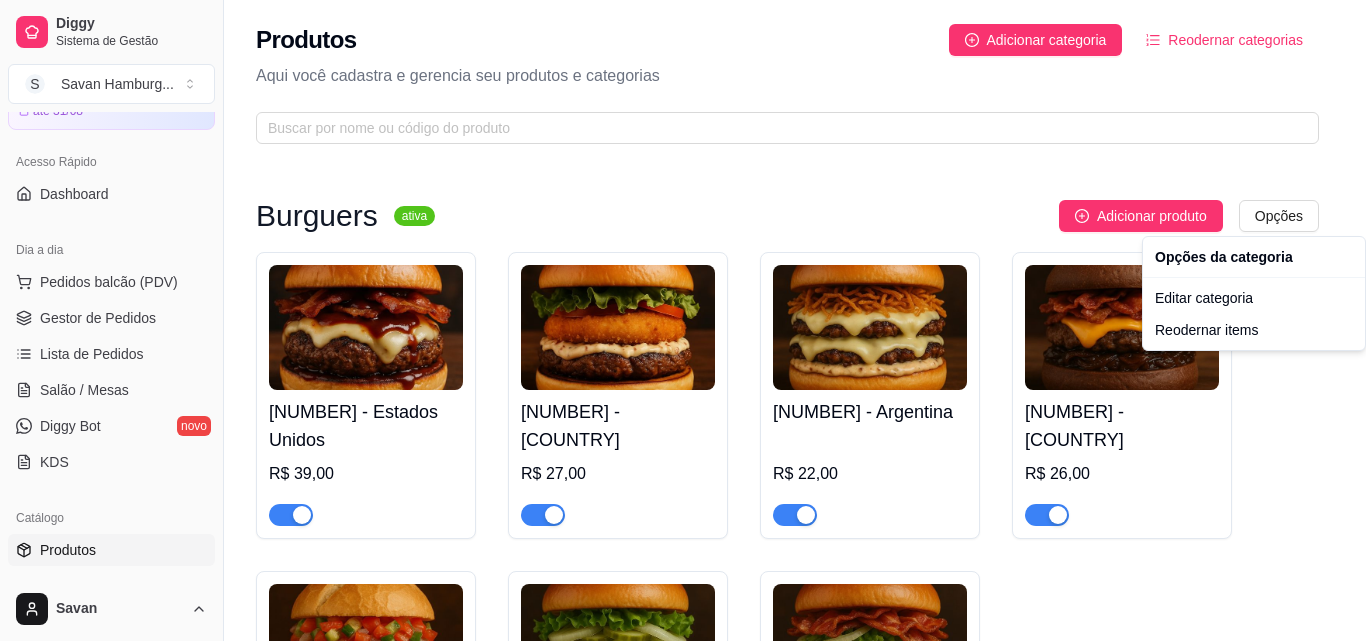 click on "Diggy Sistema de Gestão S Savan Hamburg ... Loja  aberta Diggy Pro até 31/08 Acesso Rápido Dashboard Dia a dia Pedidos balcão (PDV) Gestor de Pedidos Lista de Pedidos Salão / Mesas Diggy Bot novo KDS Catálogo Produtos Complementos Relatórios Relatórios de vendas Relatório de clientes Relatório de mesas Relatório de fidelidade novo Gerenciar Entregadores novo Nota Fiscal (NFC-e) Controle de caixa Controle de fiado Cupons Clientes Estoque Configurações Diggy Planos Precisa de ajuda? Savan  Toggle Sidebar Sistema de Gestão Diggy Produtos Adicionar categoria Reodernar categorias Aqui você cadastra e gerencia seu produtos e categorias Burguers  ativa Adicionar produto Opções 39 - Estados Unidos    R$ 39,00 26 - Brasil    R$ 27,00 25 - Argentina    R$ 22,00 27 - Austrália    R$ 26,00 23 - Alemanha    R$ 22,00 20 - França    R$ 17,00 15 - Canadá    R$ 19,00 Bebidas  ativa Adicionar produto Opções Coca cola lata    R$ 6,00 Coca Cola 350ml Zero   R$ 6,00 Porções  ativa Opções" at bounding box center (683, 320) 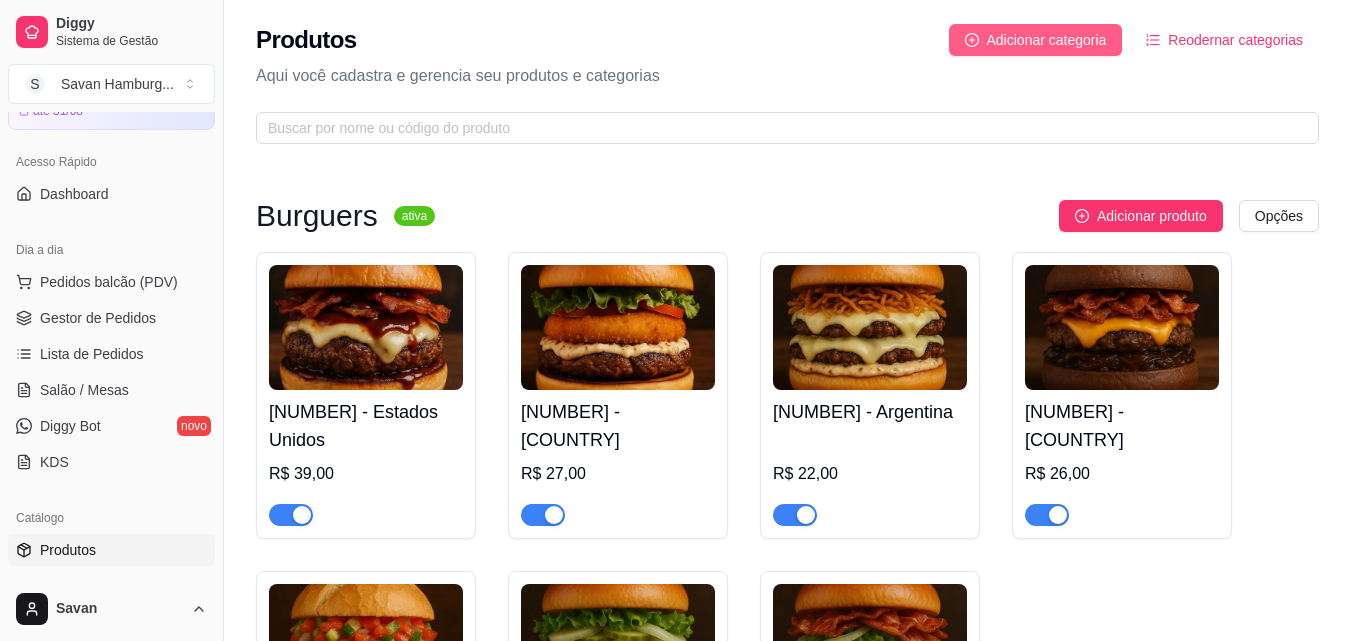 click on "Adicionar categoria" at bounding box center [1047, 40] 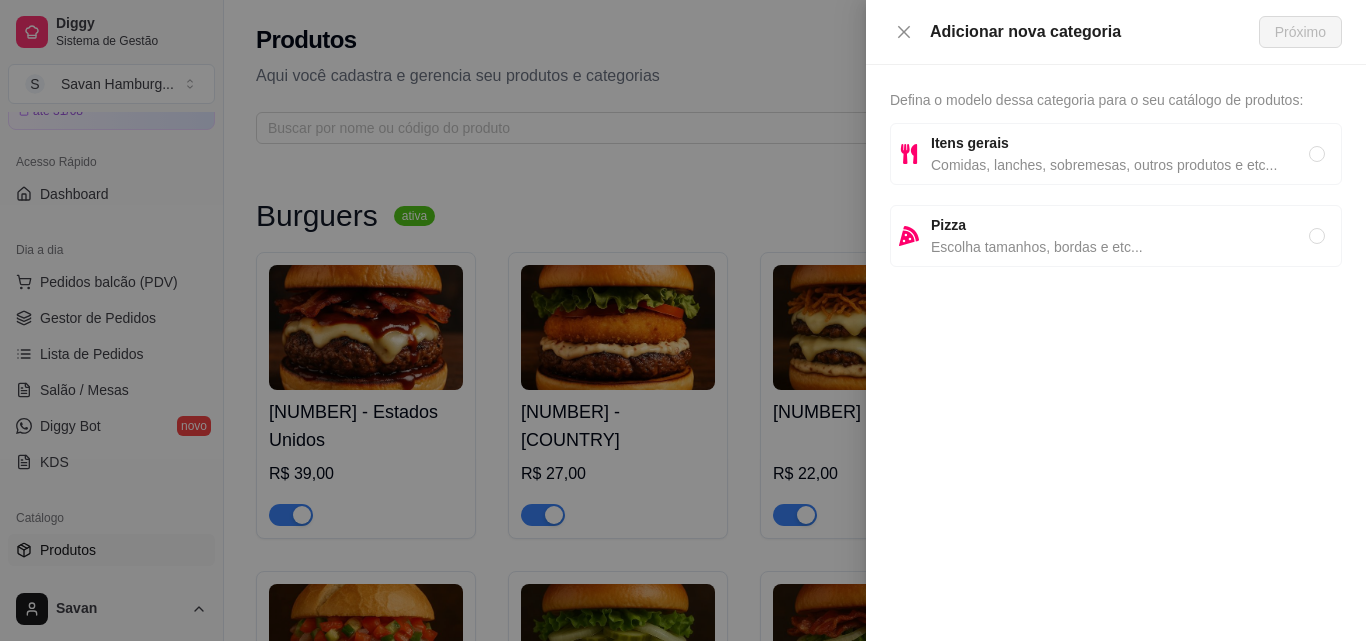 click on "Comidas, lanches, sobremesas, outros produtos e etc..." at bounding box center [1120, 165] 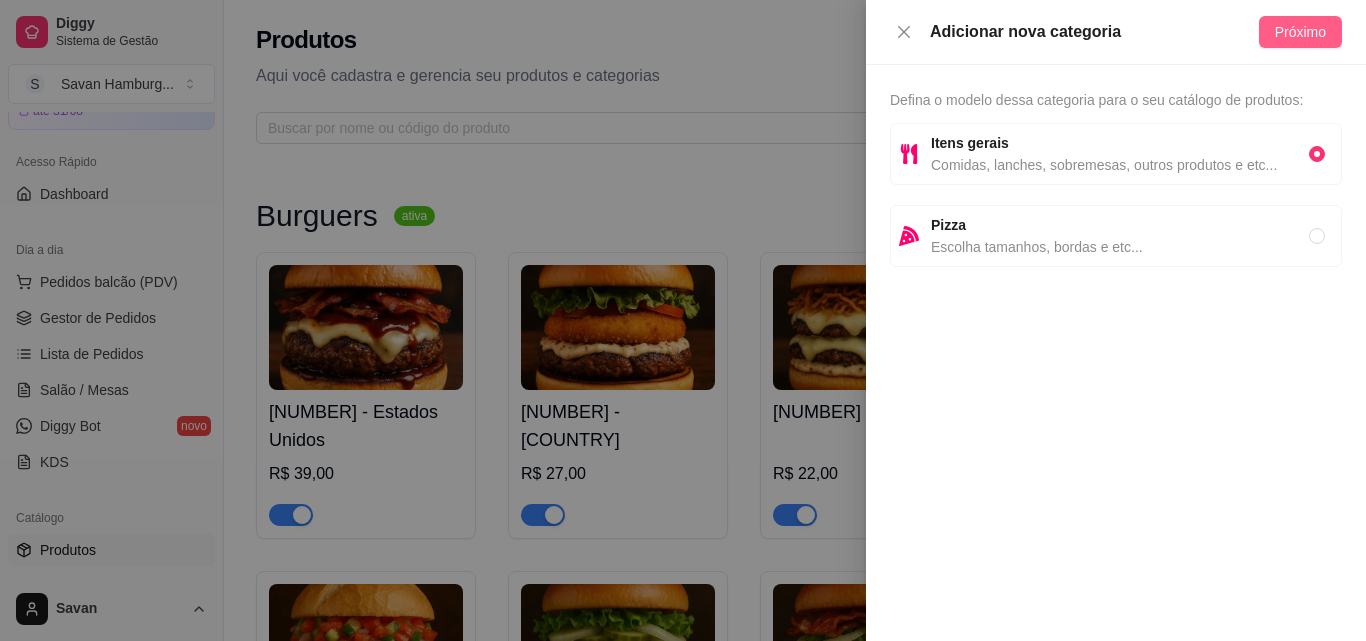 click on "Próximo" at bounding box center [1300, 32] 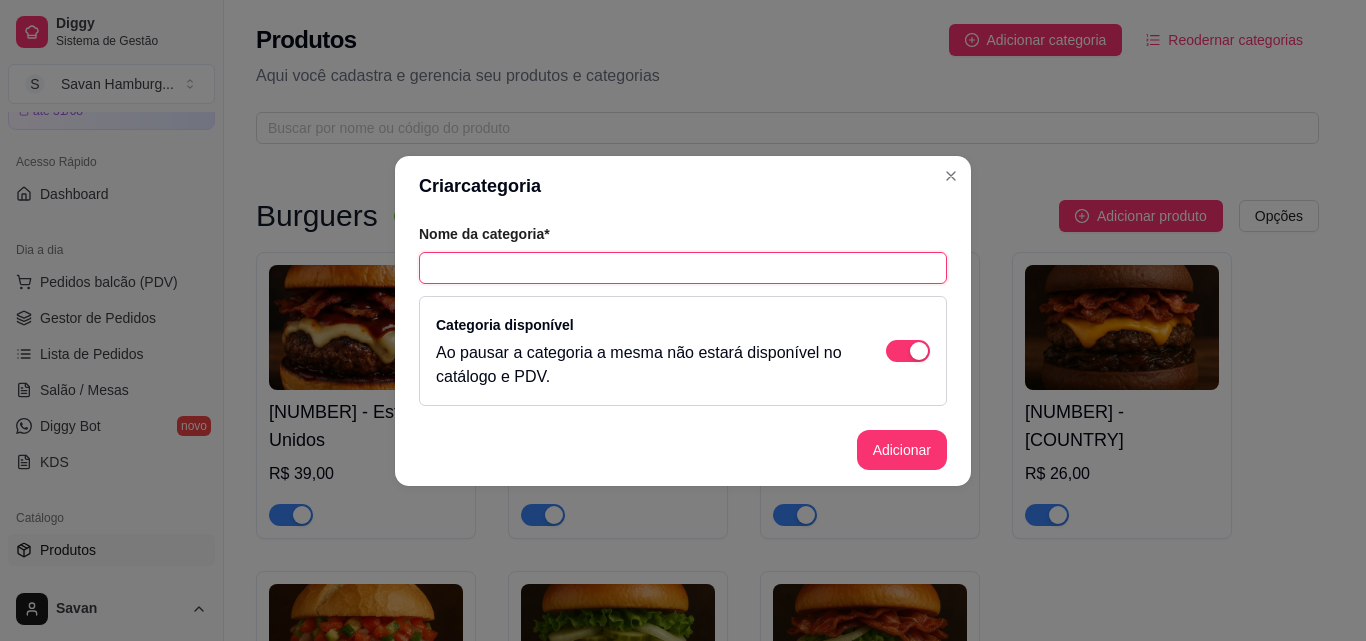 click at bounding box center [683, 268] 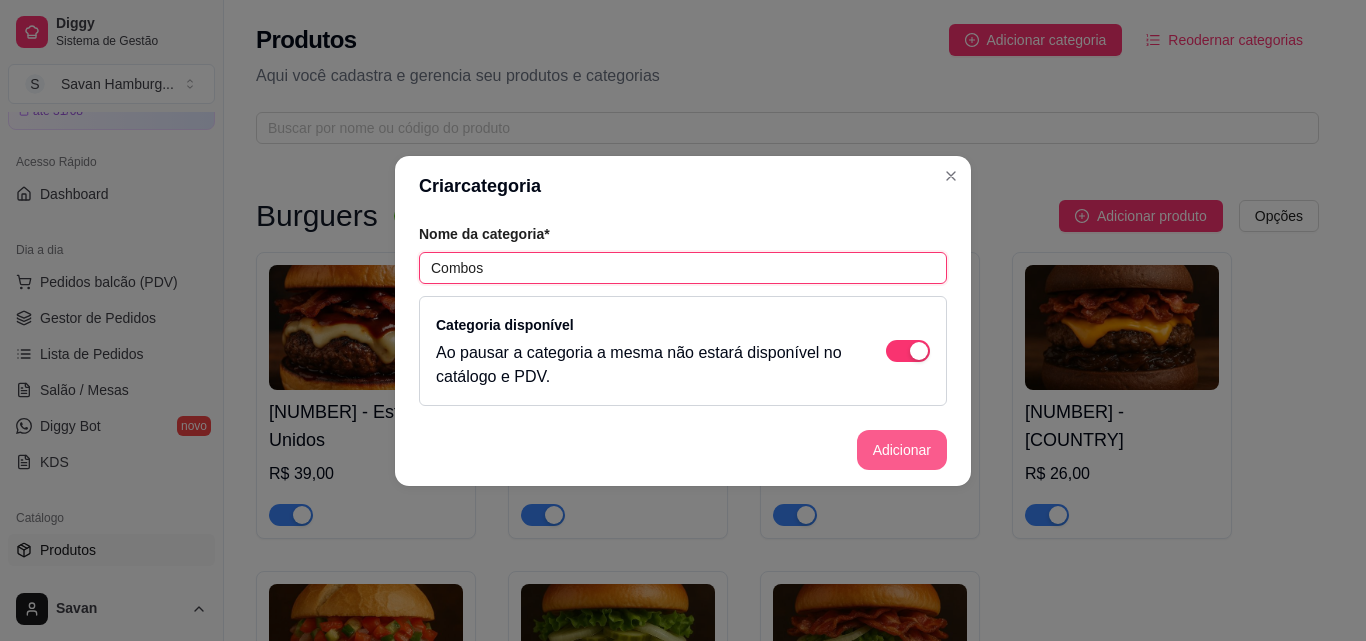 type on "Combos" 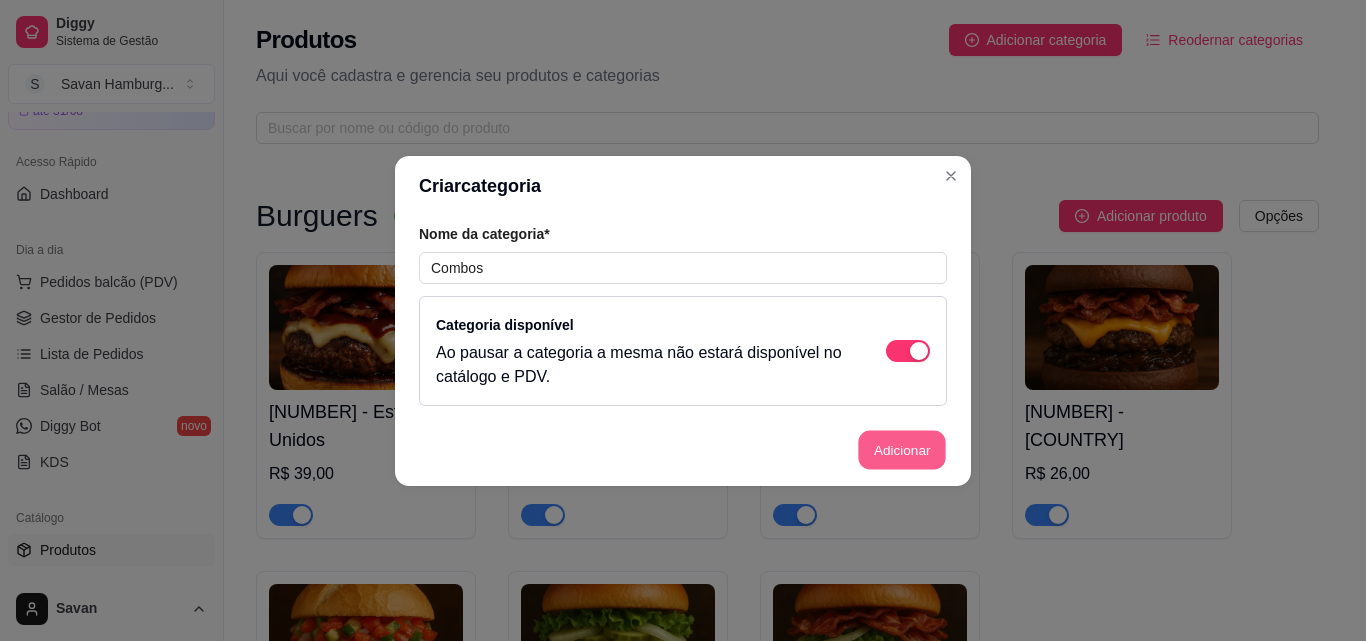 click on "Adicionar" at bounding box center [902, 449] 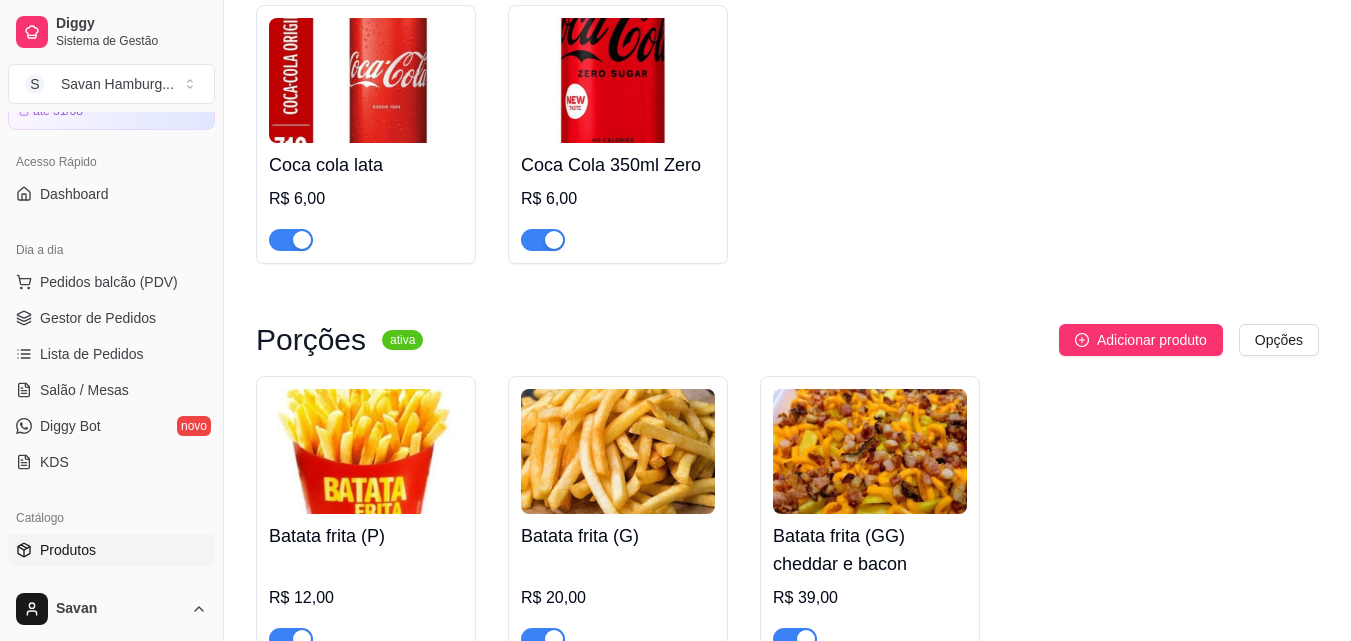 scroll, scrollTop: 998, scrollLeft: 0, axis: vertical 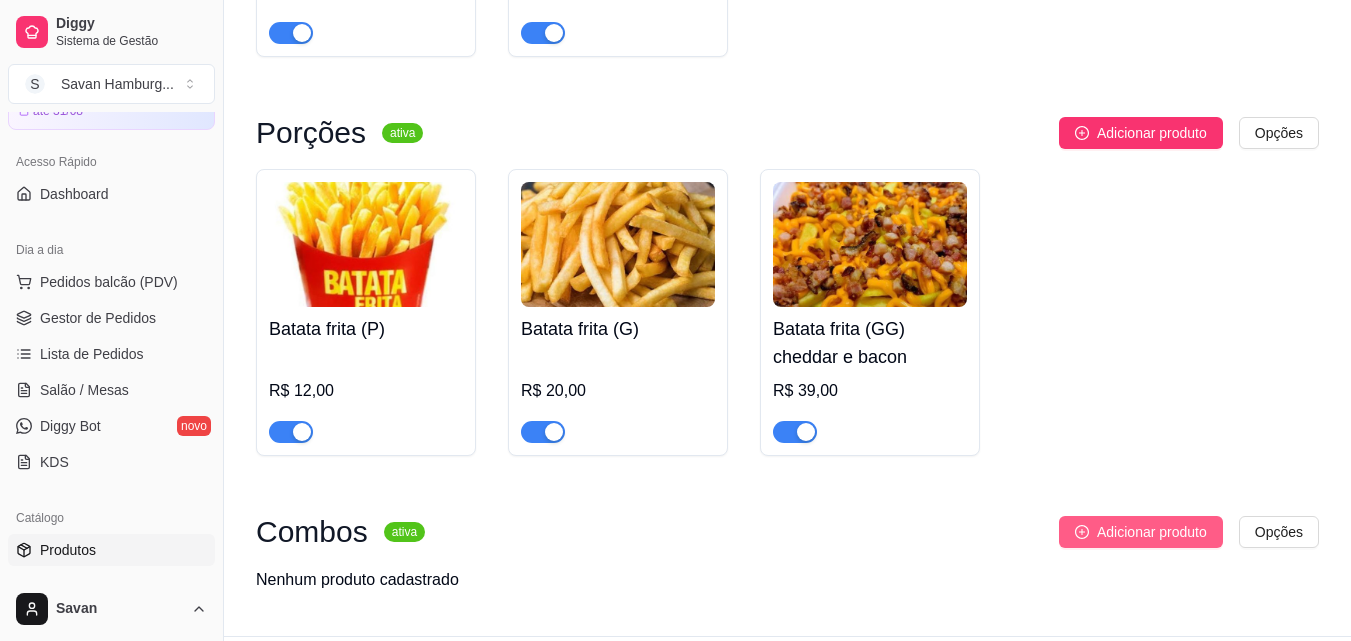 click on "Adicionar produto" at bounding box center [1152, 532] 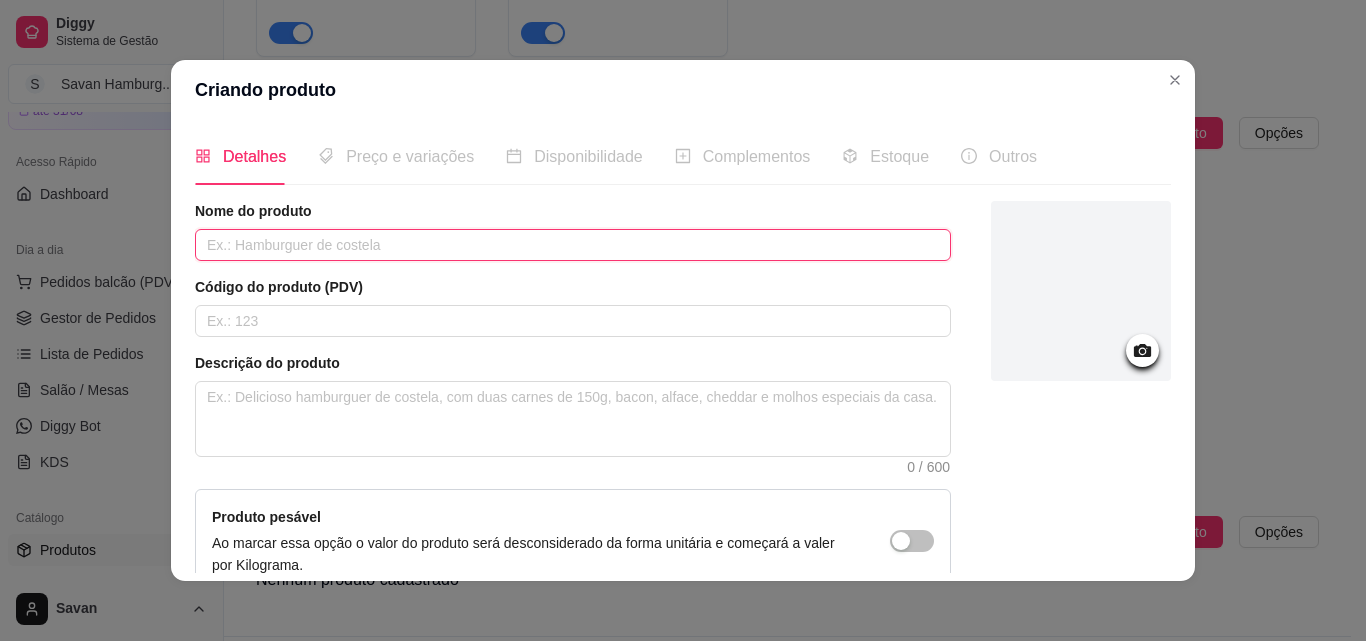 click at bounding box center [573, 245] 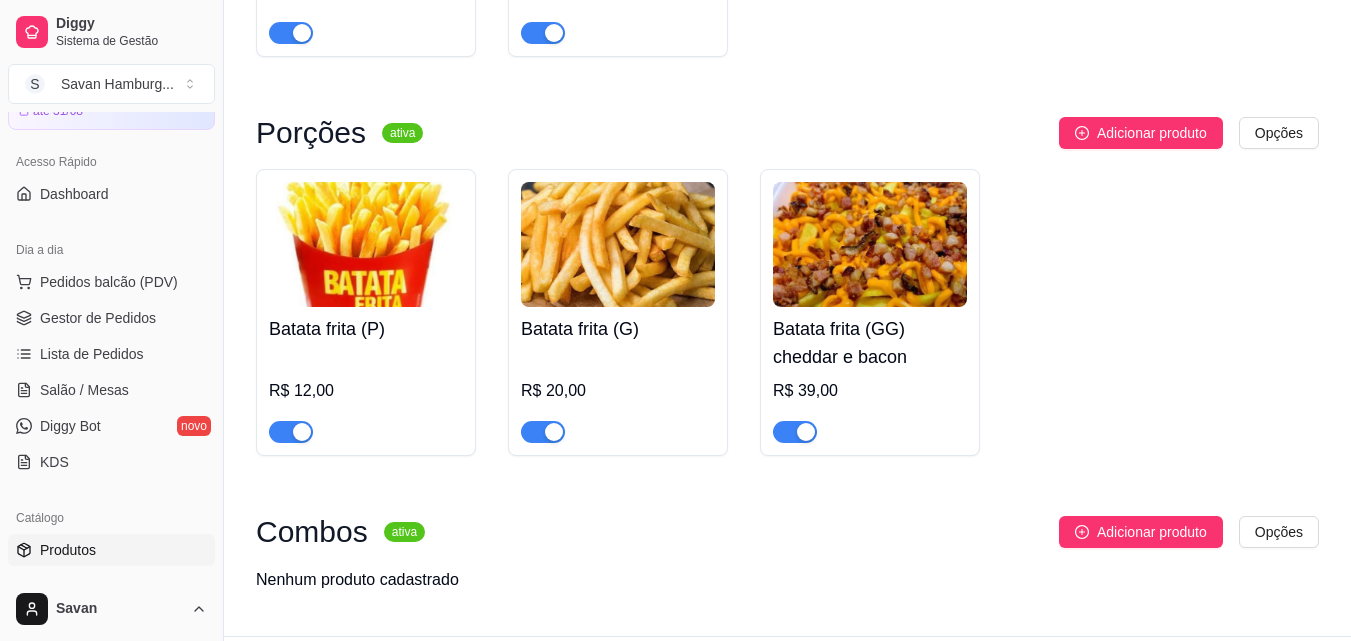 scroll, scrollTop: 612, scrollLeft: 0, axis: vertical 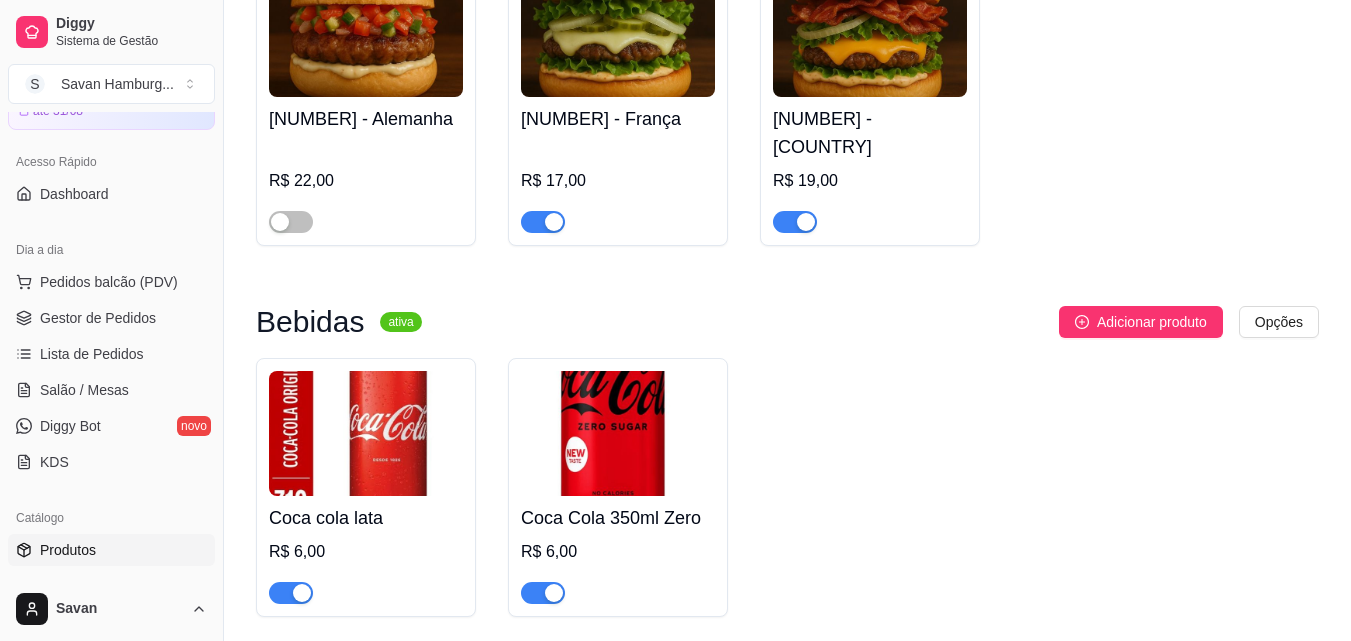 click at bounding box center (870, 34) 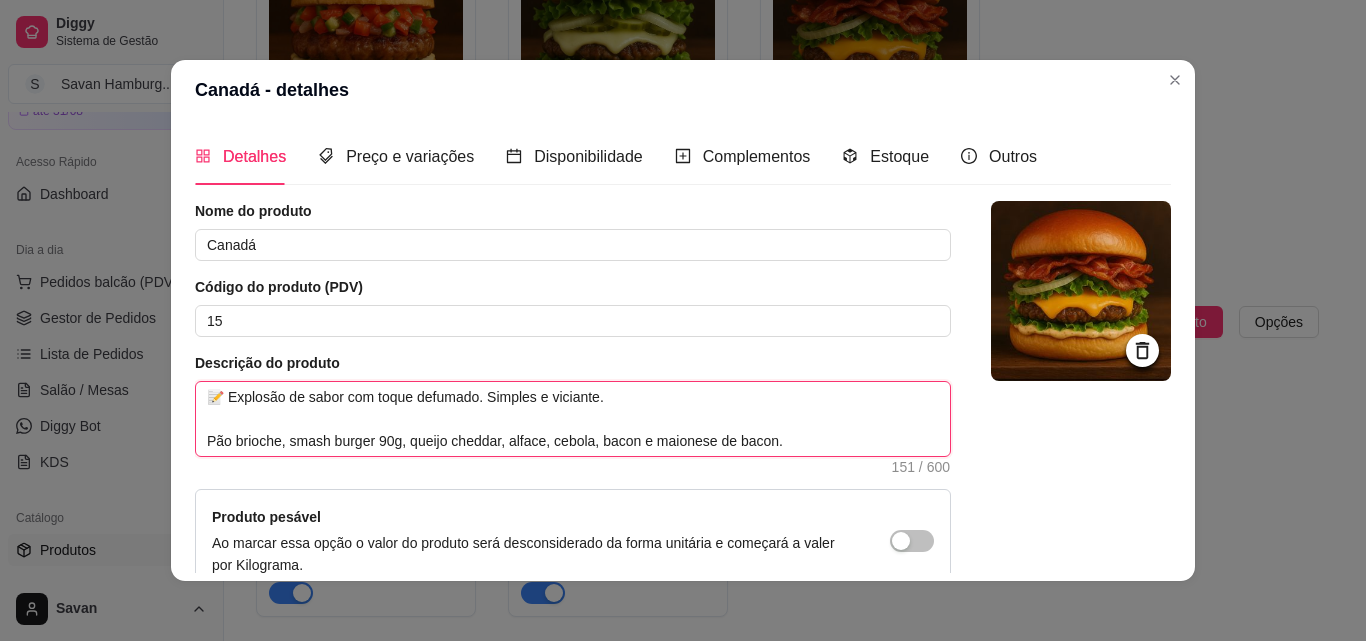 click on "📝 Explosão de sabor com toque defumado. Simples e viciante.
Pão brioche, smash burger 90g, queijo cheddar, alface, cebola, bacon e maionese de bacon." at bounding box center (573, 419) 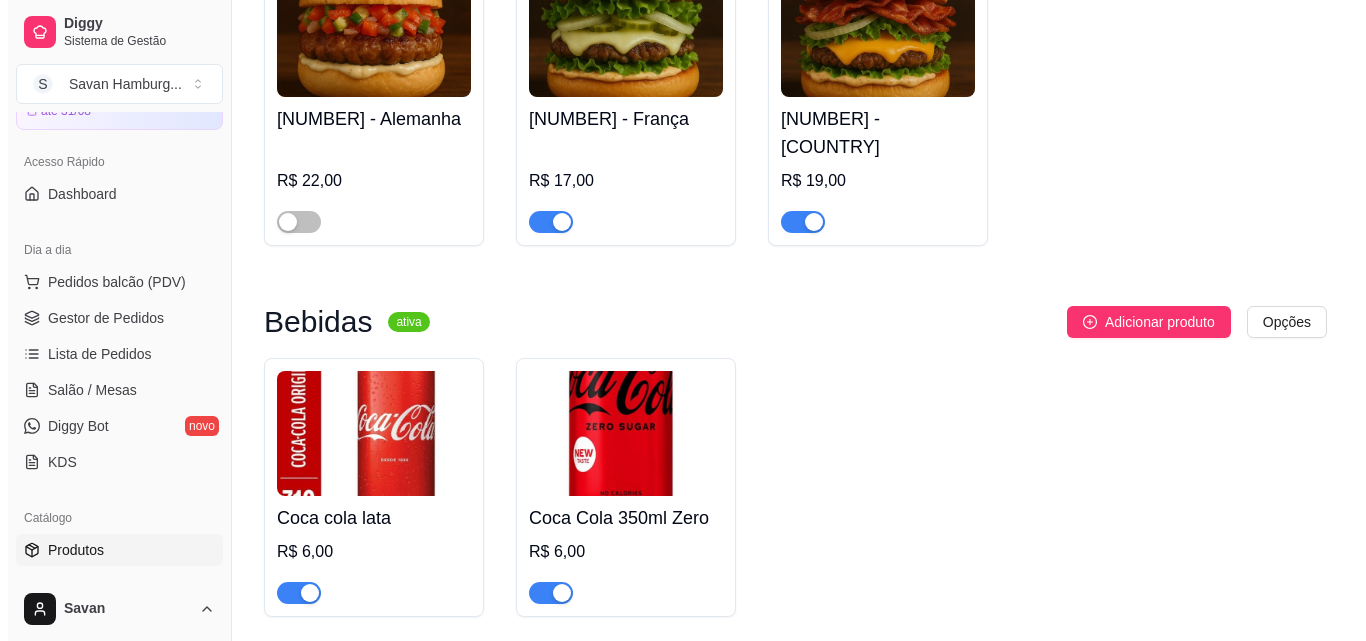 scroll, scrollTop: 52, scrollLeft: 0, axis: vertical 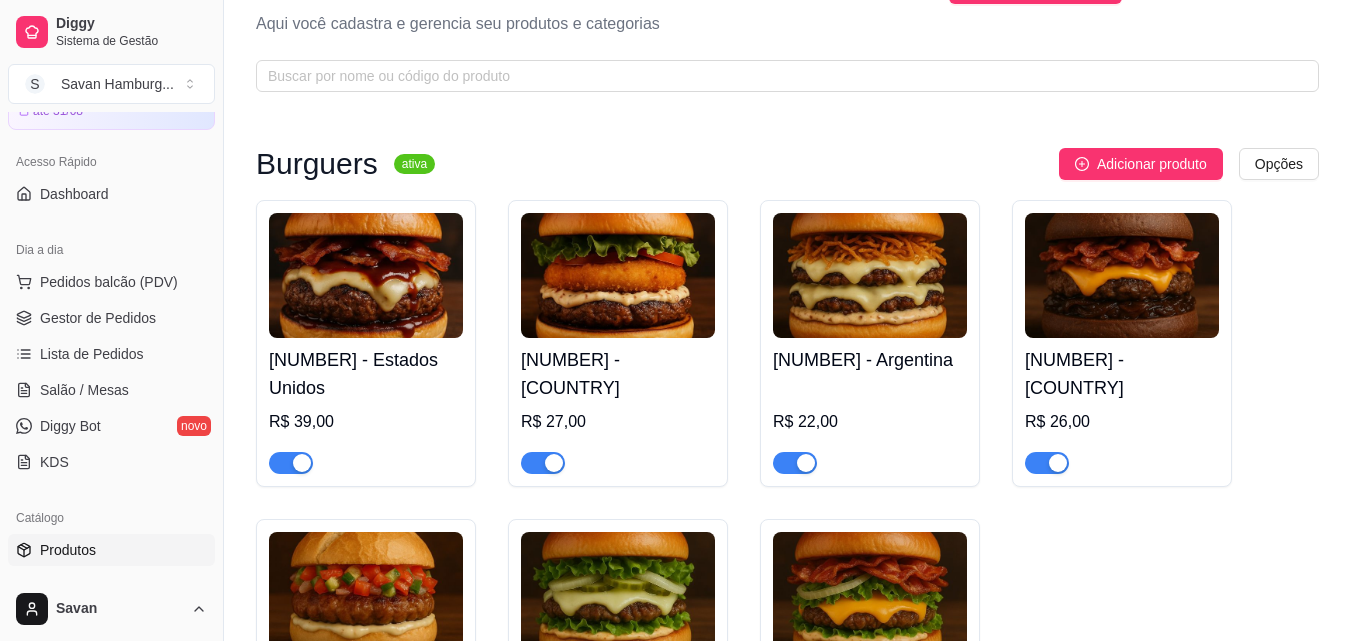 click at bounding box center [366, 275] 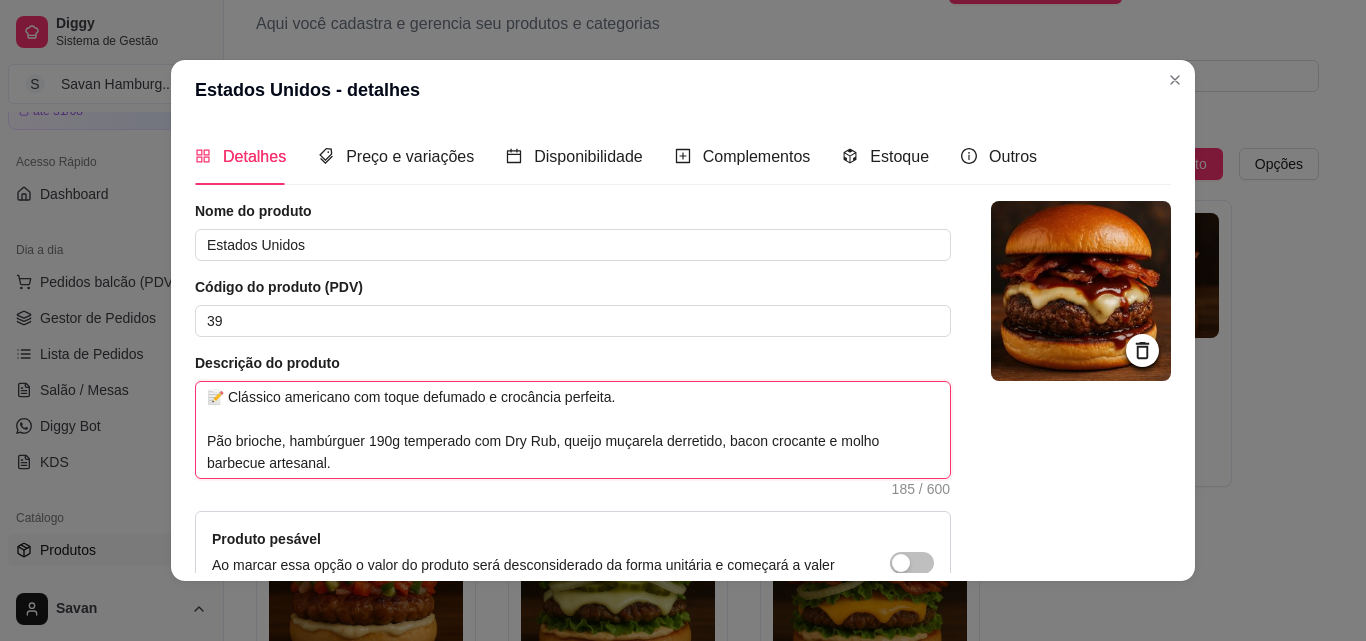 drag, startPoint x: 328, startPoint y: 464, endPoint x: 180, endPoint y: 448, distance: 148.86235 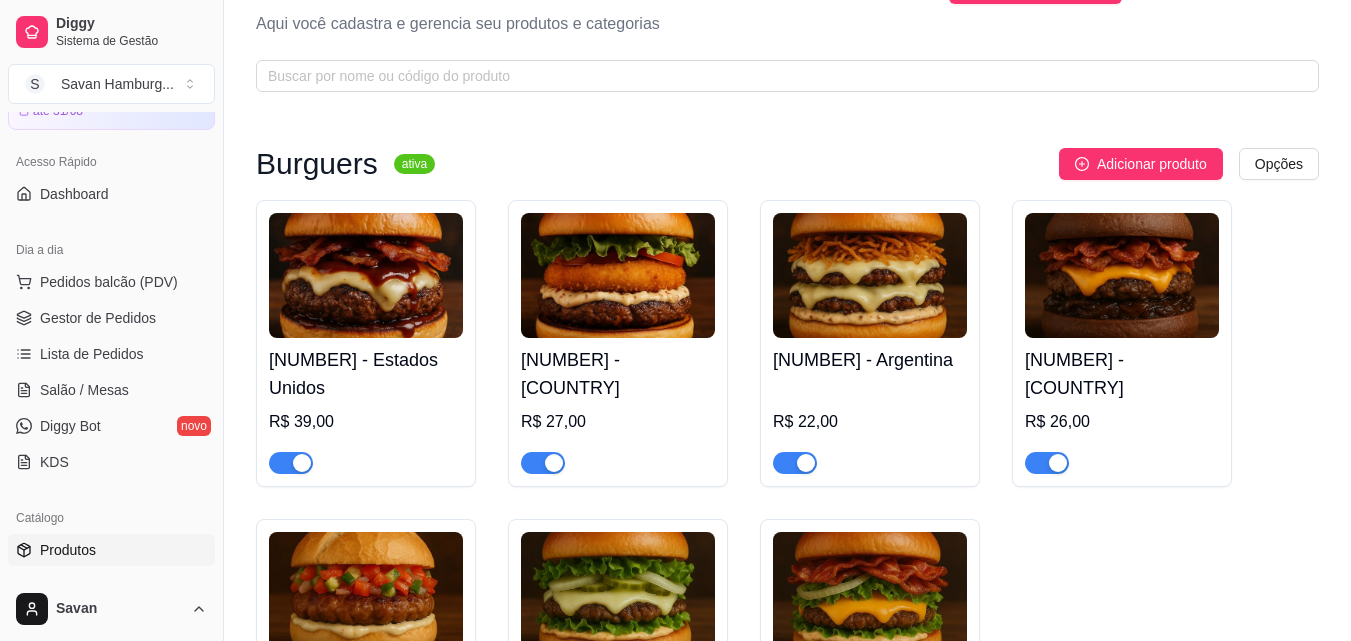 click at bounding box center [618, 275] 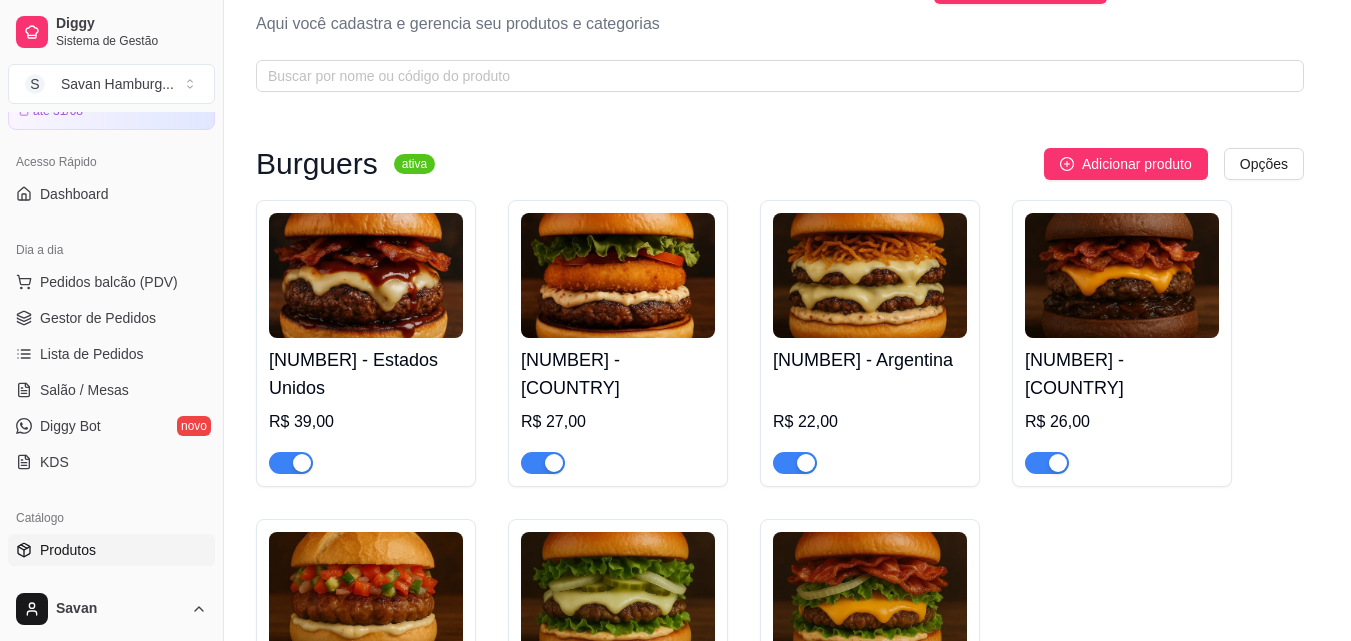 type 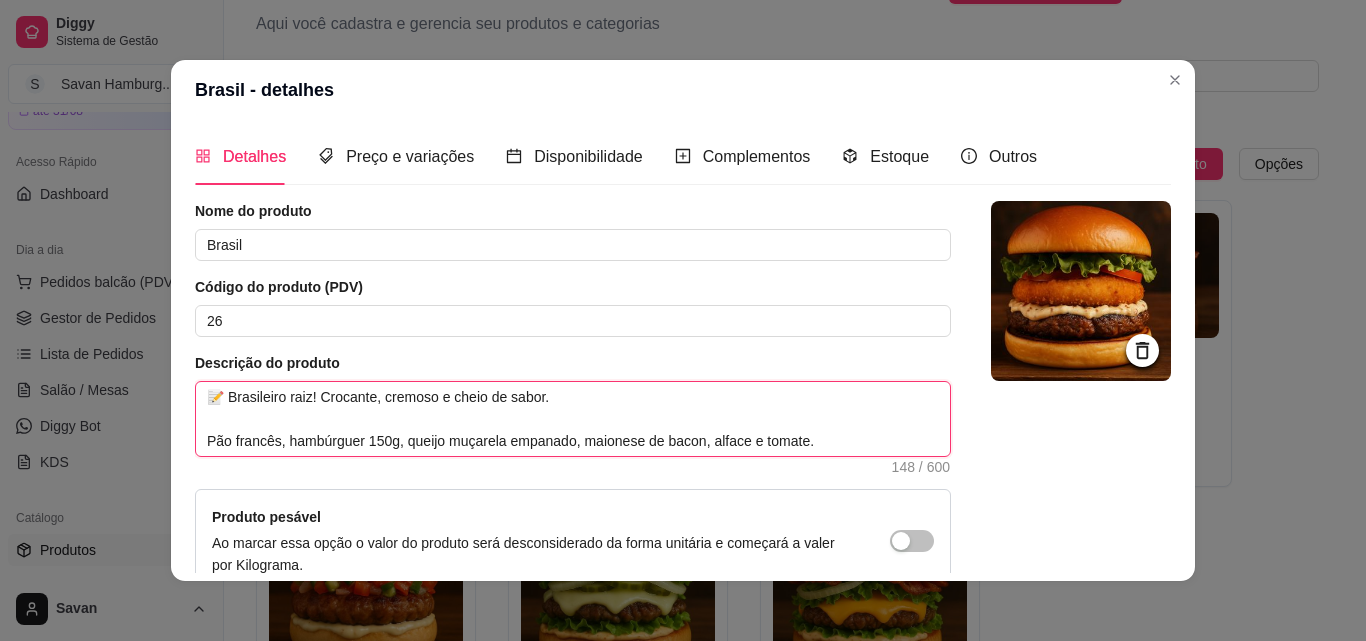 click on "📝 Brasileiro raiz! Crocante, cremoso e cheio de sabor.
Pão francês, hambúrguer 150g, queijo muçarela empanado, maionese de bacon, alface e tomate." at bounding box center (573, 419) 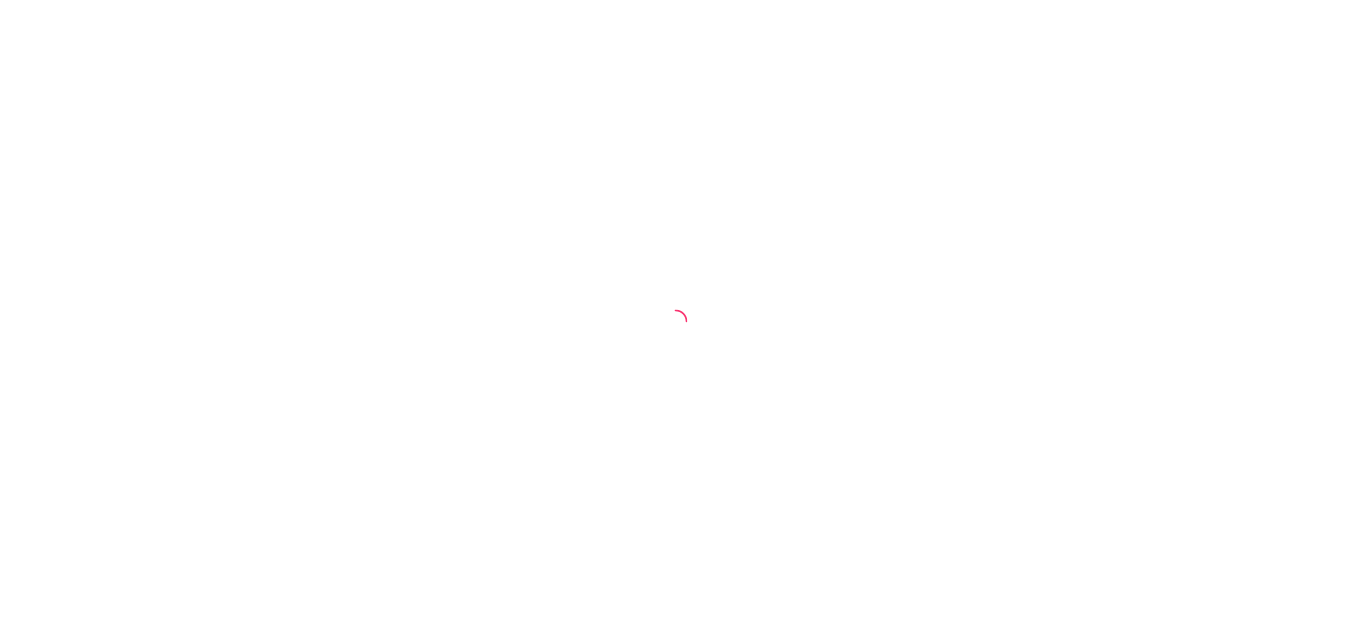 scroll, scrollTop: 0, scrollLeft: 0, axis: both 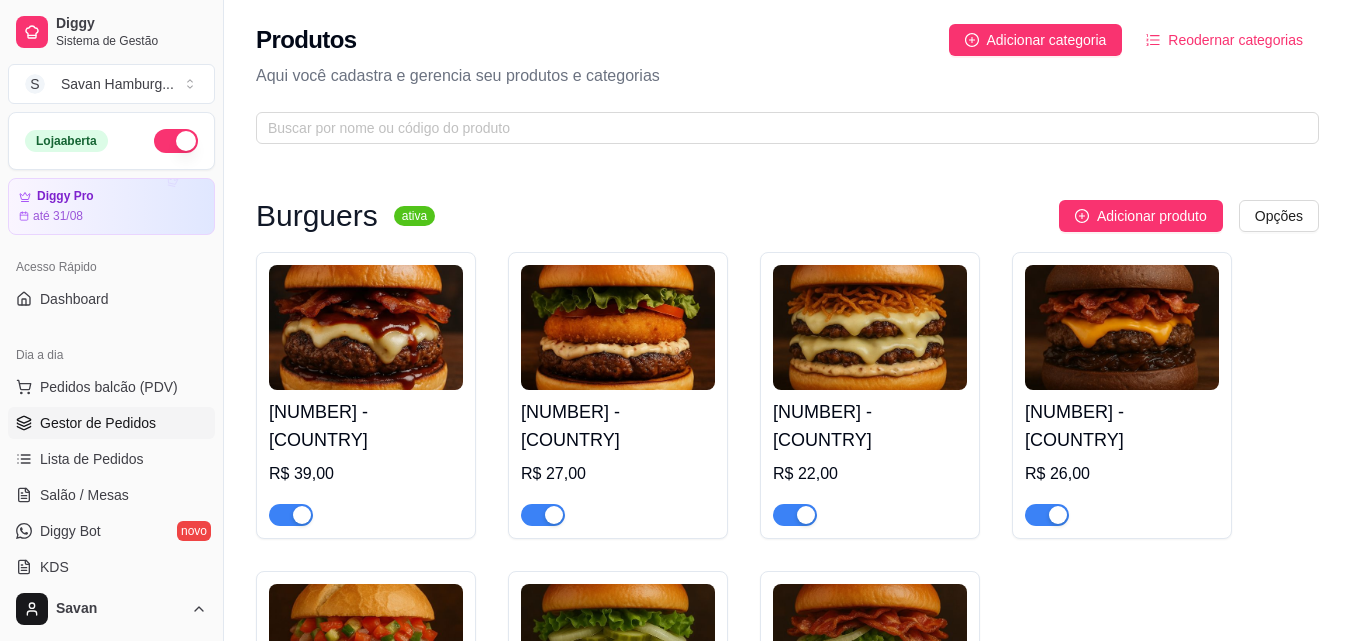 click on "Gestor de Pedidos" at bounding box center (98, 423) 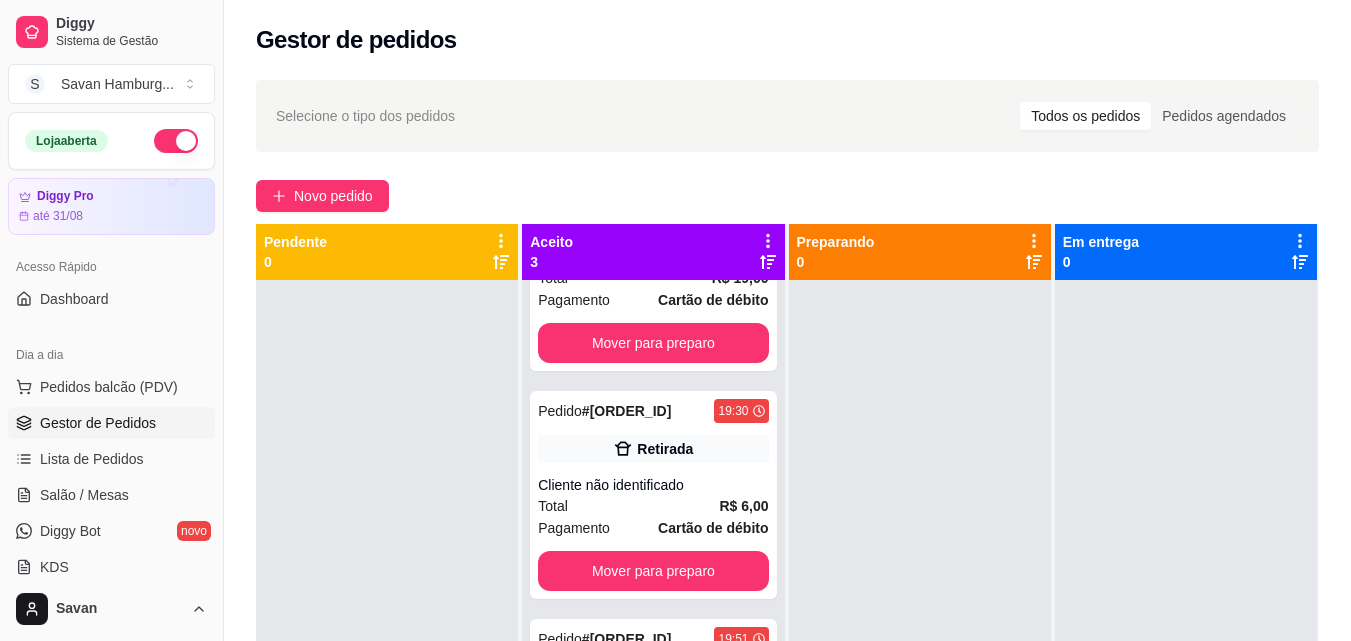 scroll, scrollTop: 134, scrollLeft: 0, axis: vertical 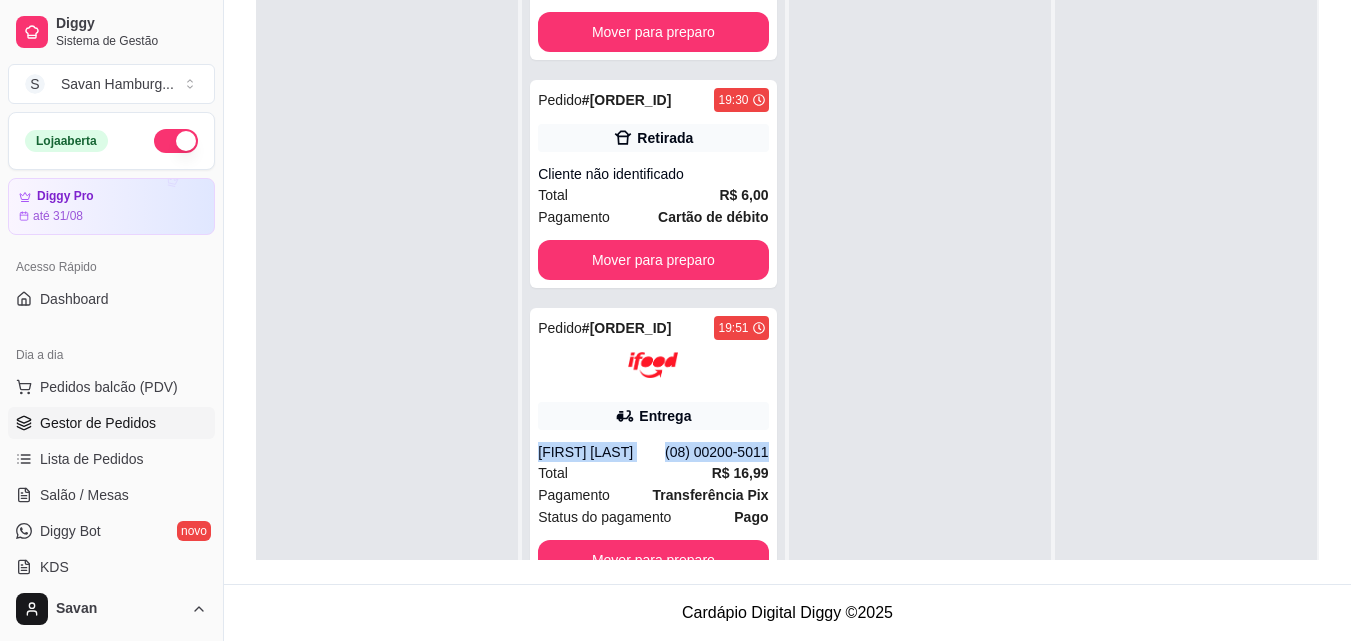 drag, startPoint x: 779, startPoint y: 410, endPoint x: 776, endPoint y: 394, distance: 16.27882 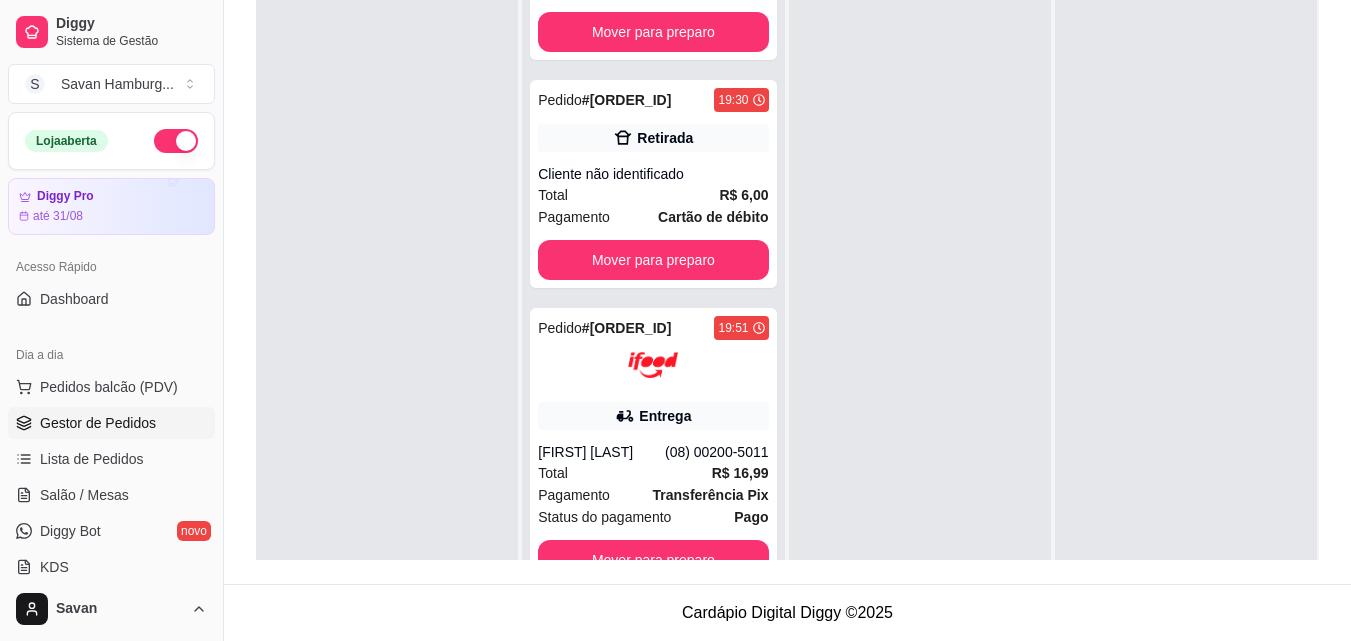 click at bounding box center (920, 295) 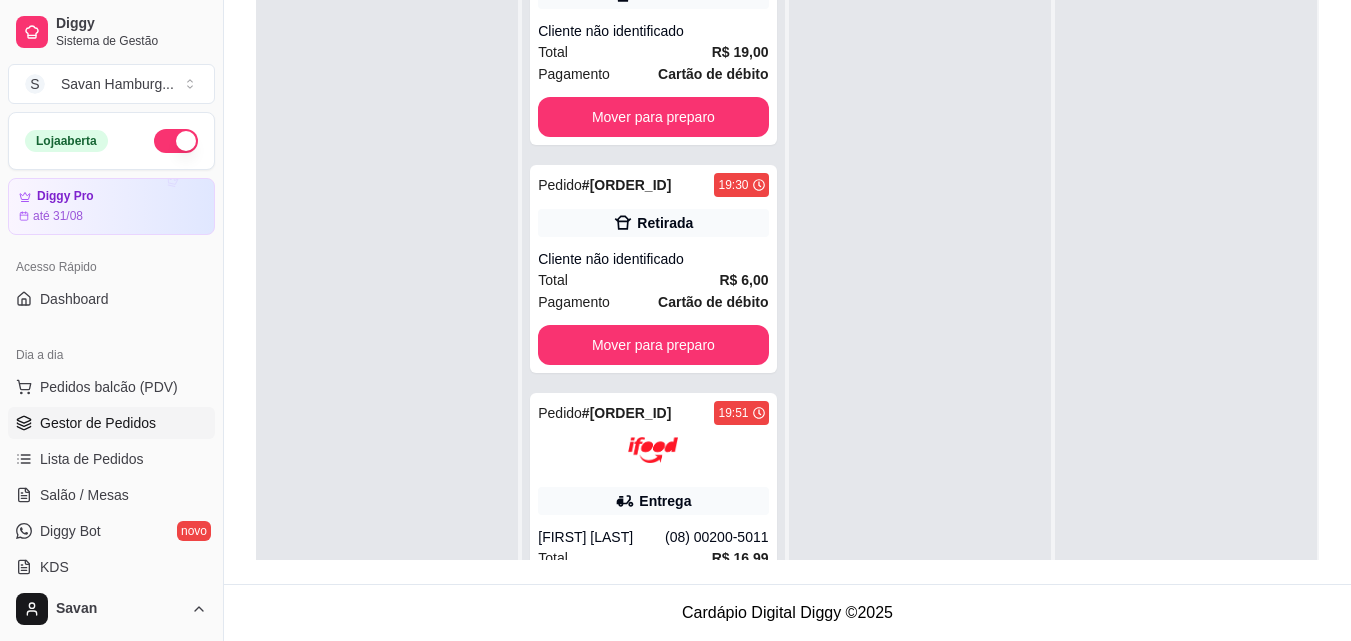 scroll, scrollTop: 0, scrollLeft: 0, axis: both 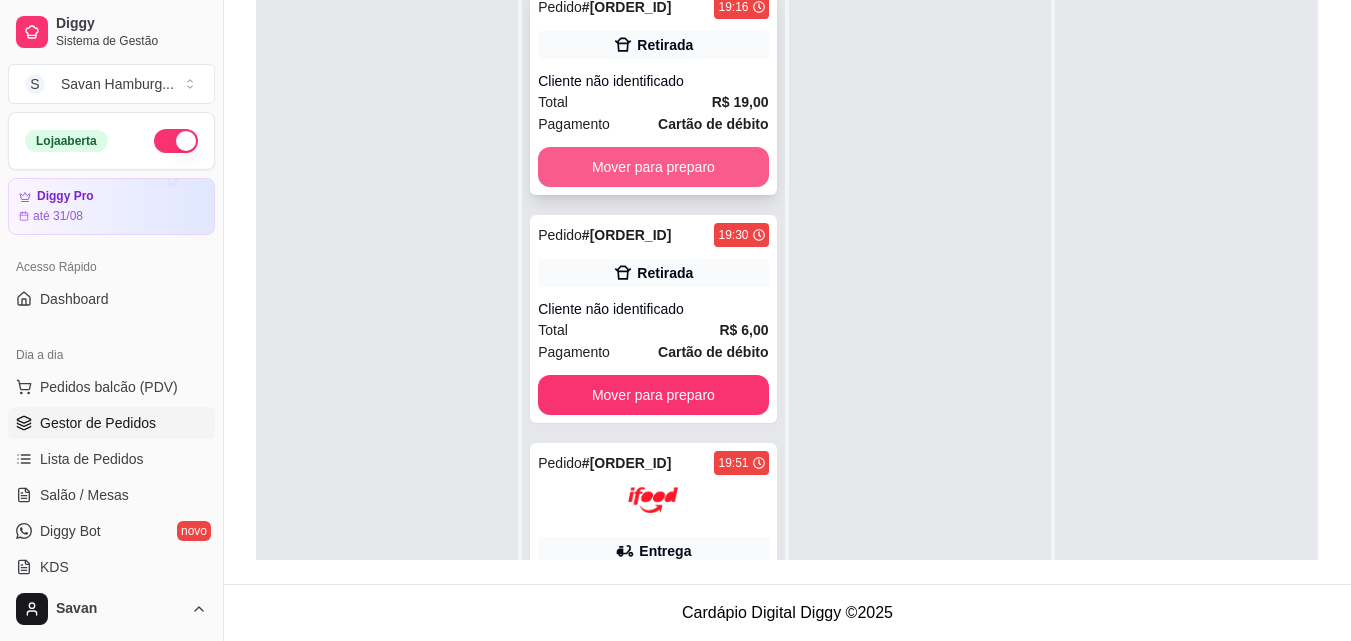 click on "Mover para preparo" at bounding box center (653, 167) 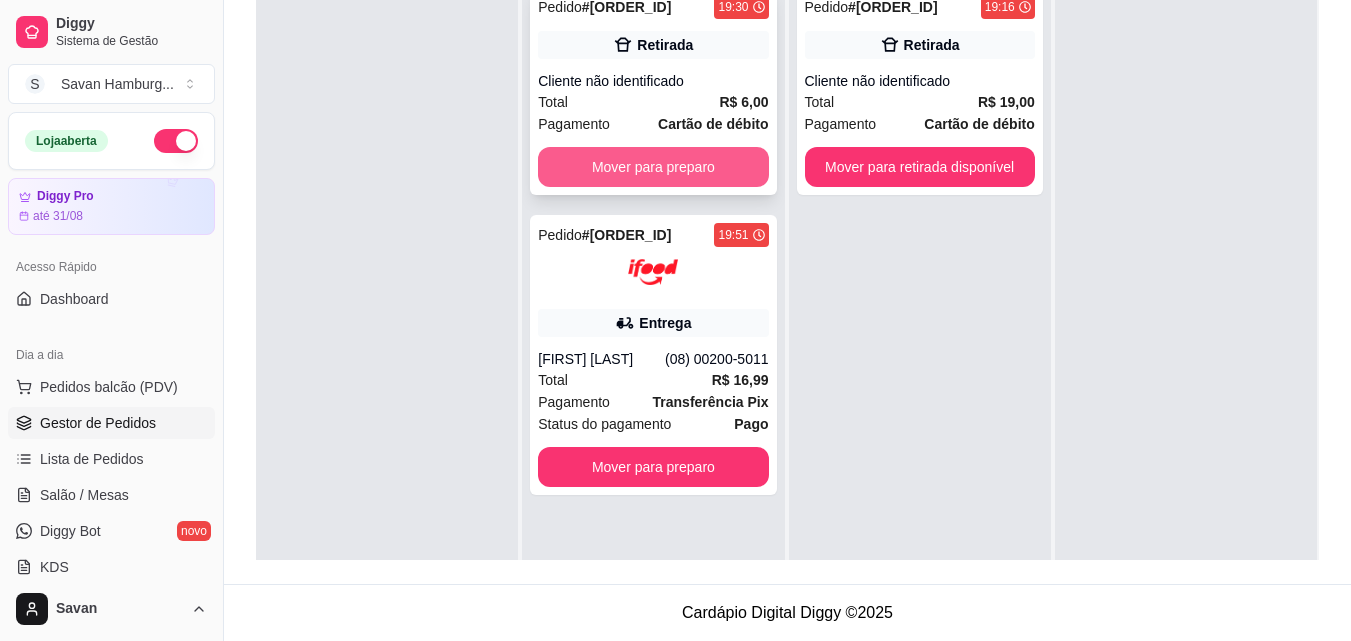 click on "Mover para preparo" at bounding box center [653, 167] 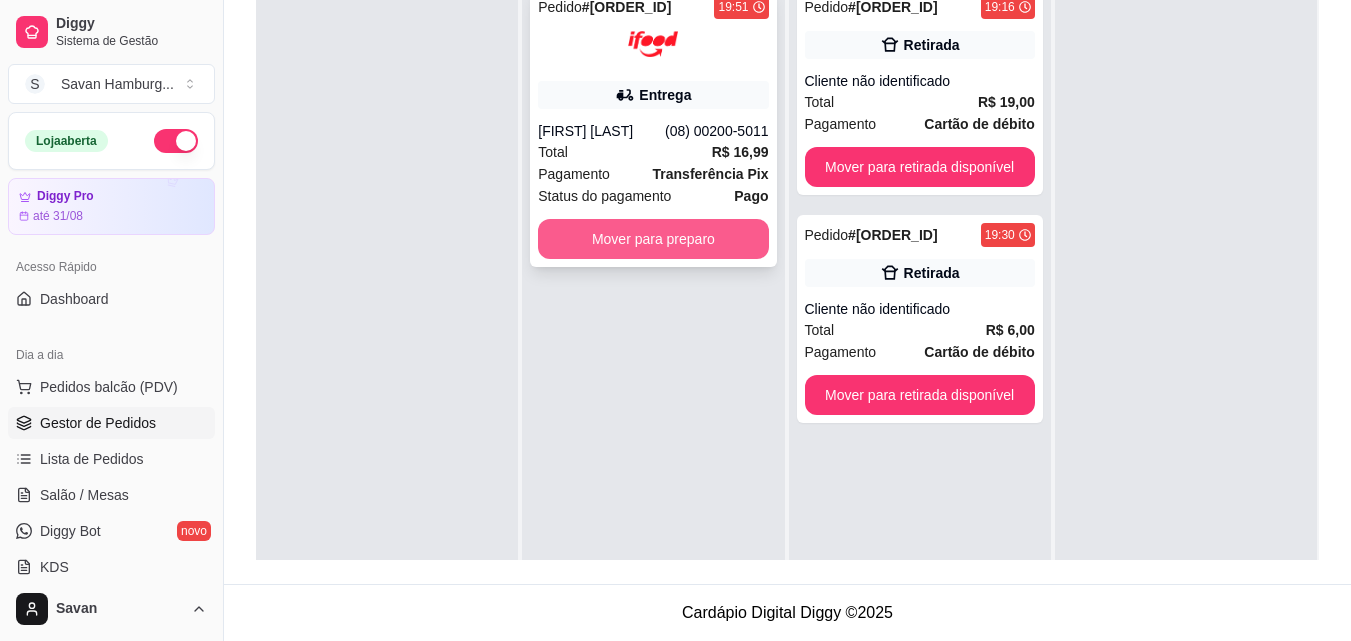 click on "Mover para preparo" at bounding box center (653, 239) 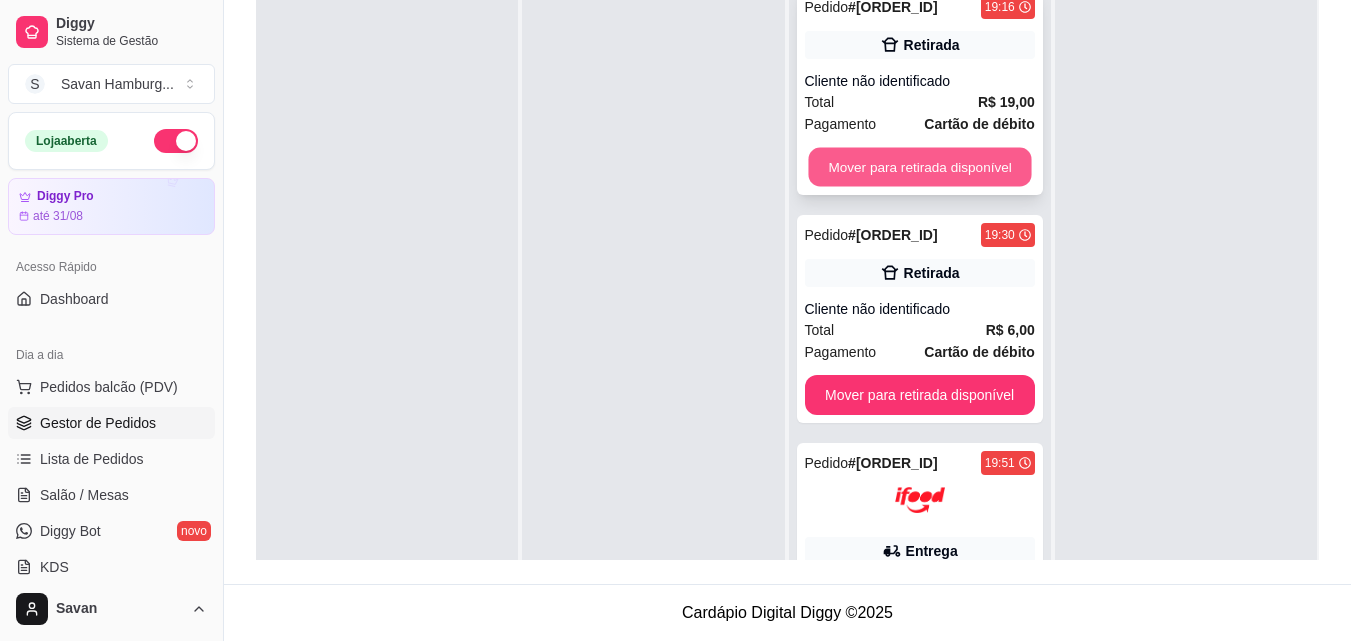 click on "Mover para retirada disponível" at bounding box center [919, 167] 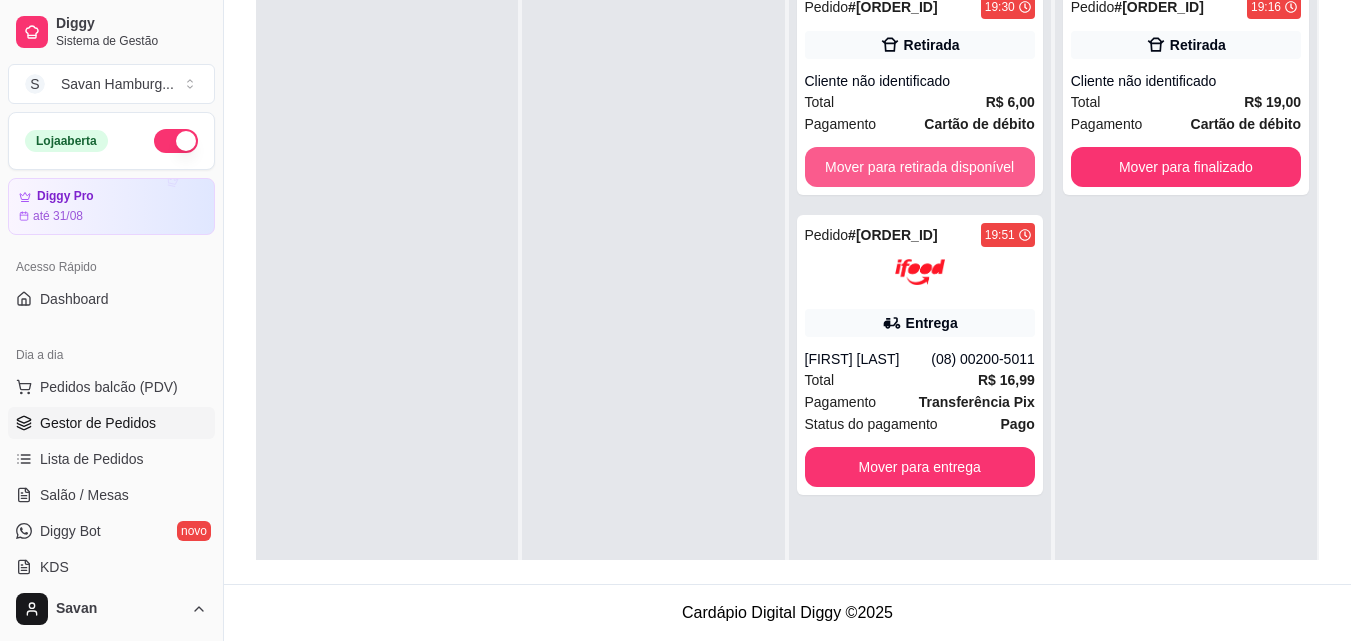 click on "Mover para retirada disponível" at bounding box center [920, 167] 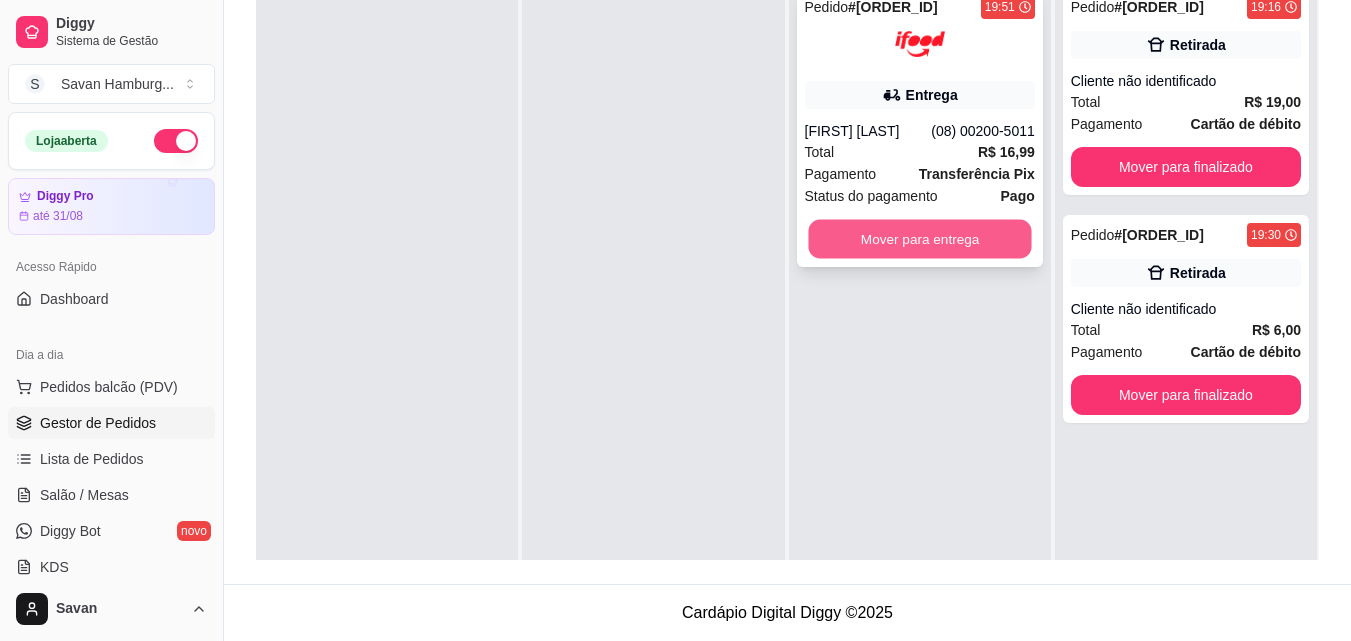 click on "Mover para entrega" at bounding box center (919, 239) 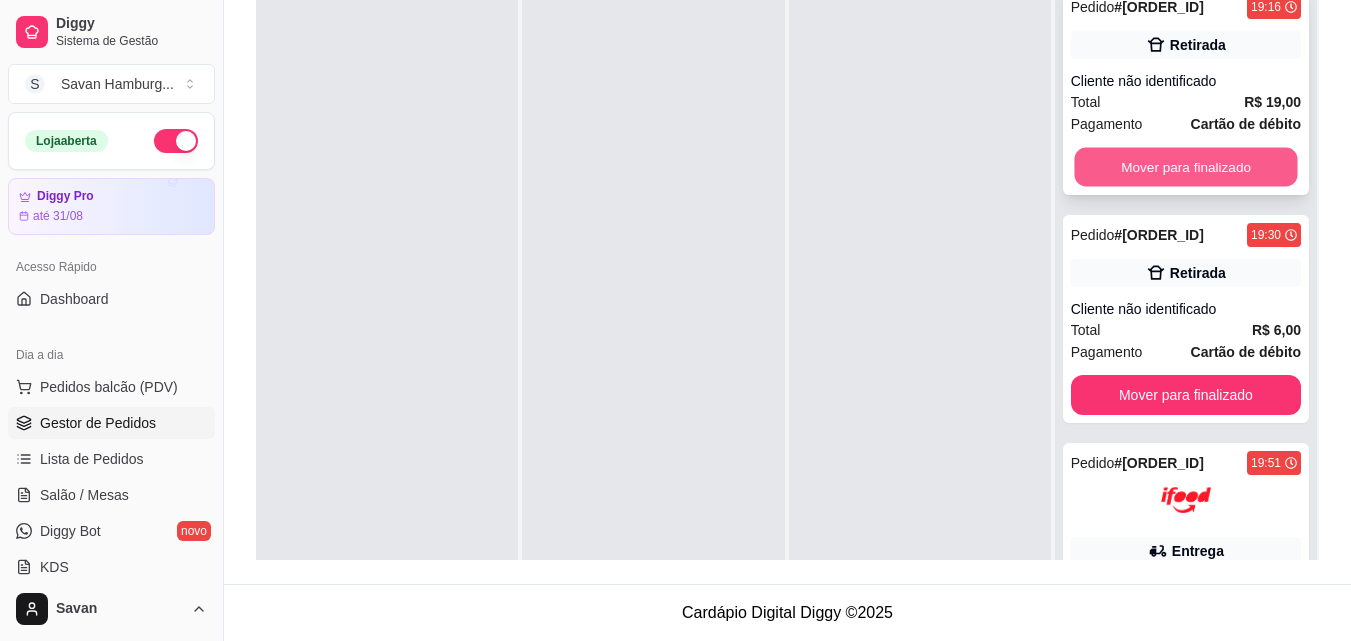 click on "Mover para finalizado" at bounding box center (1185, 167) 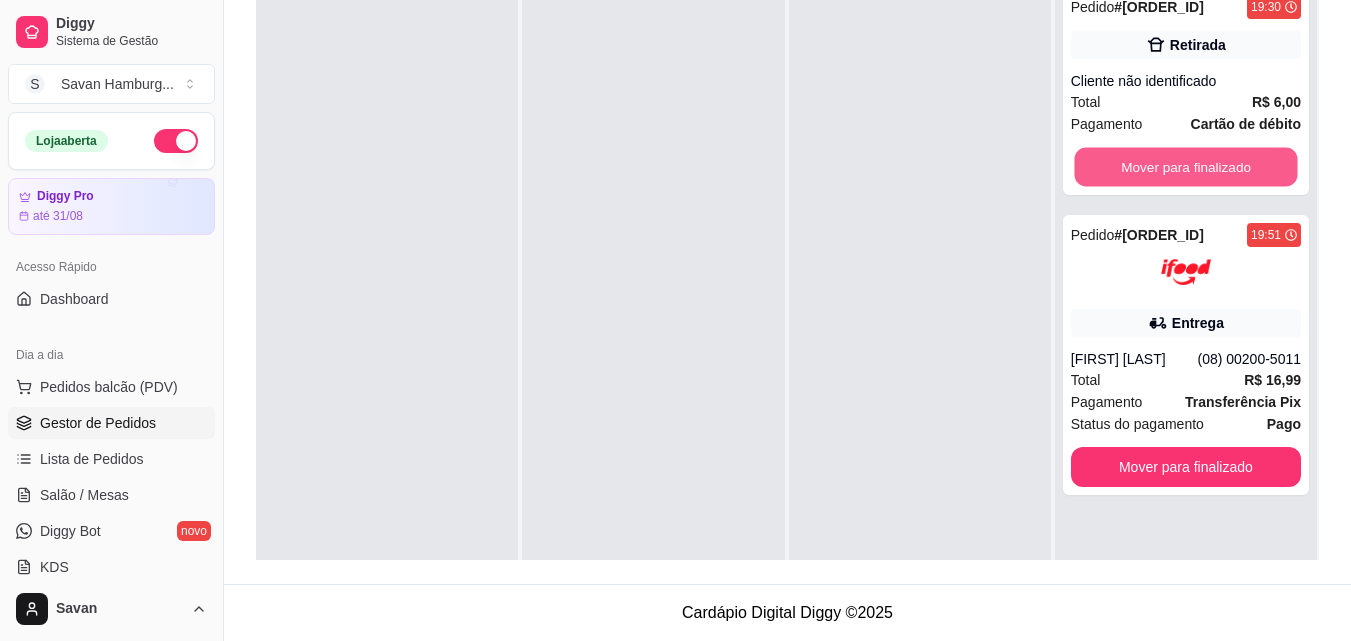 click on "Mover para finalizado" at bounding box center (1185, 167) 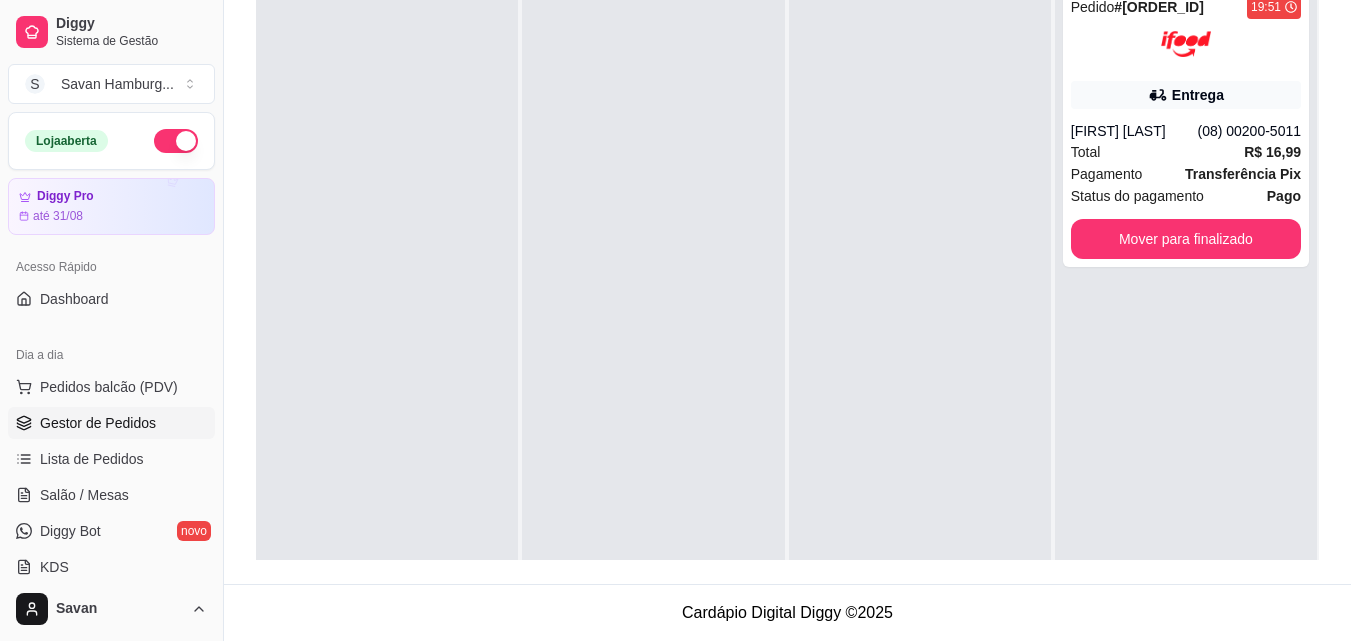 scroll, scrollTop: 0, scrollLeft: 0, axis: both 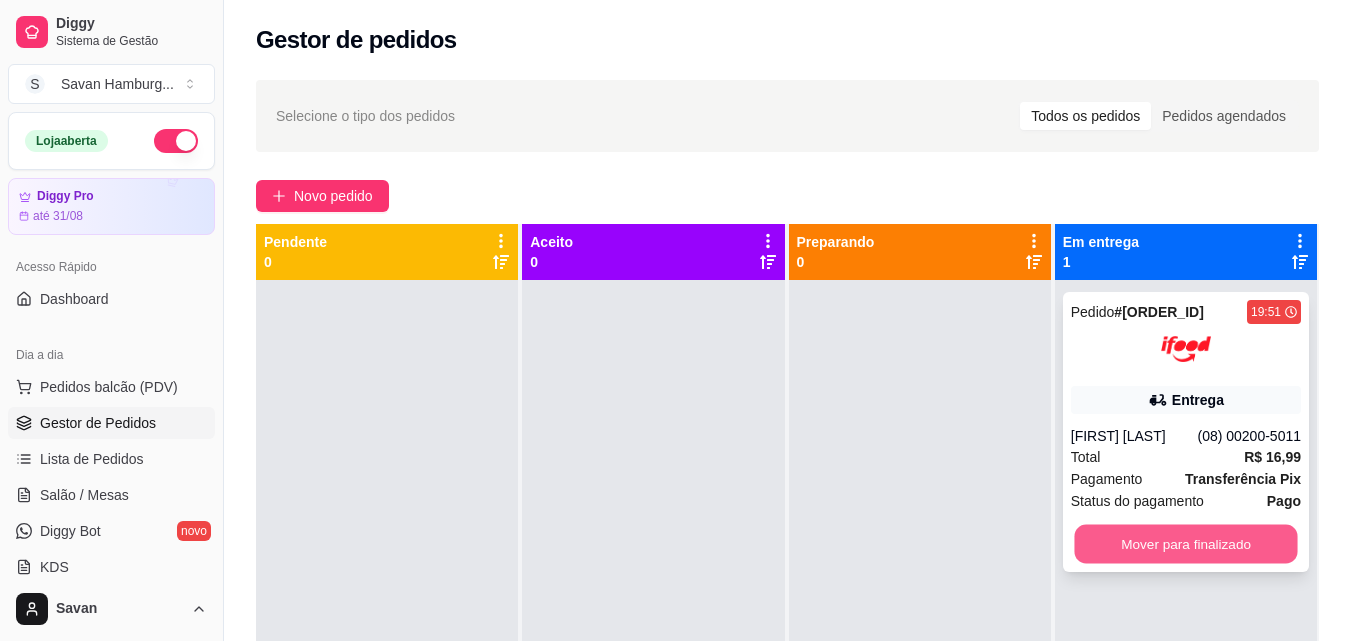 click on "Mover para finalizado" at bounding box center (1185, 544) 